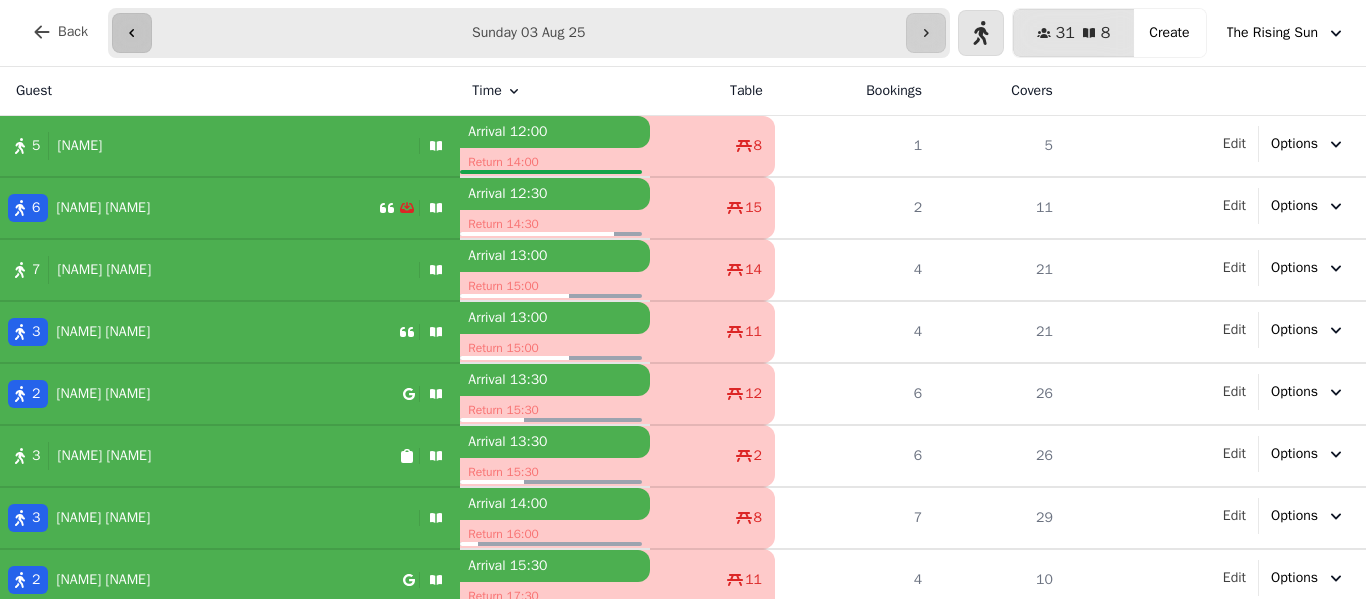 scroll, scrollTop: 0, scrollLeft: 0, axis: both 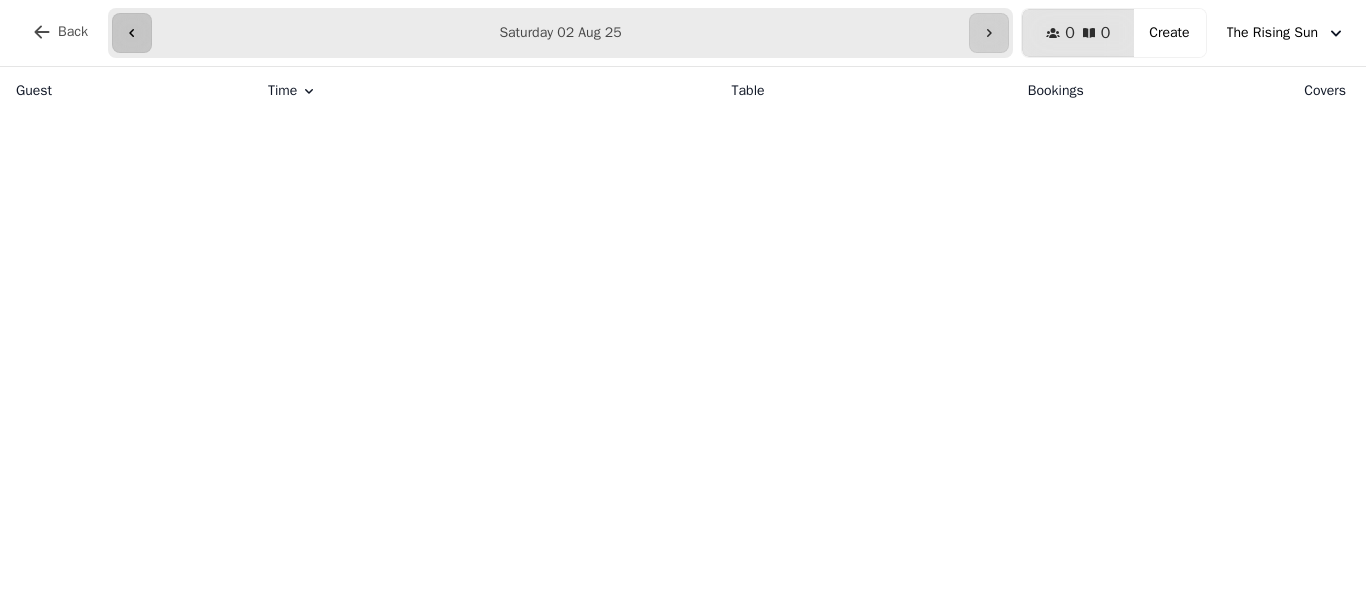 click 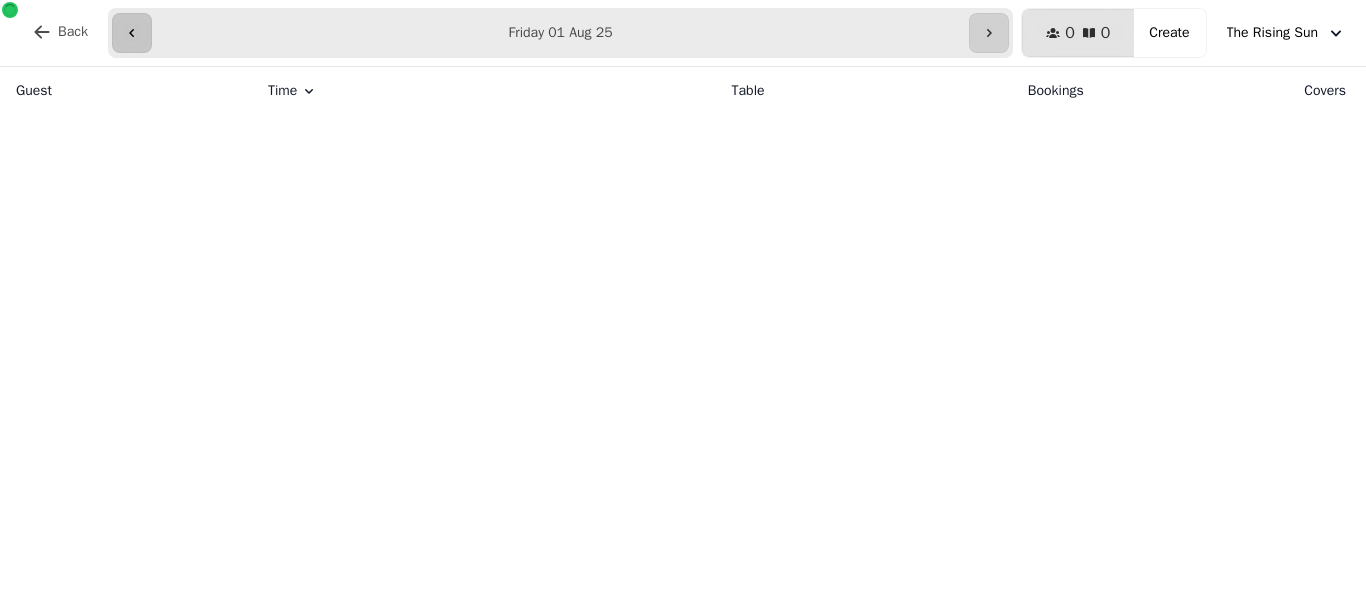 click 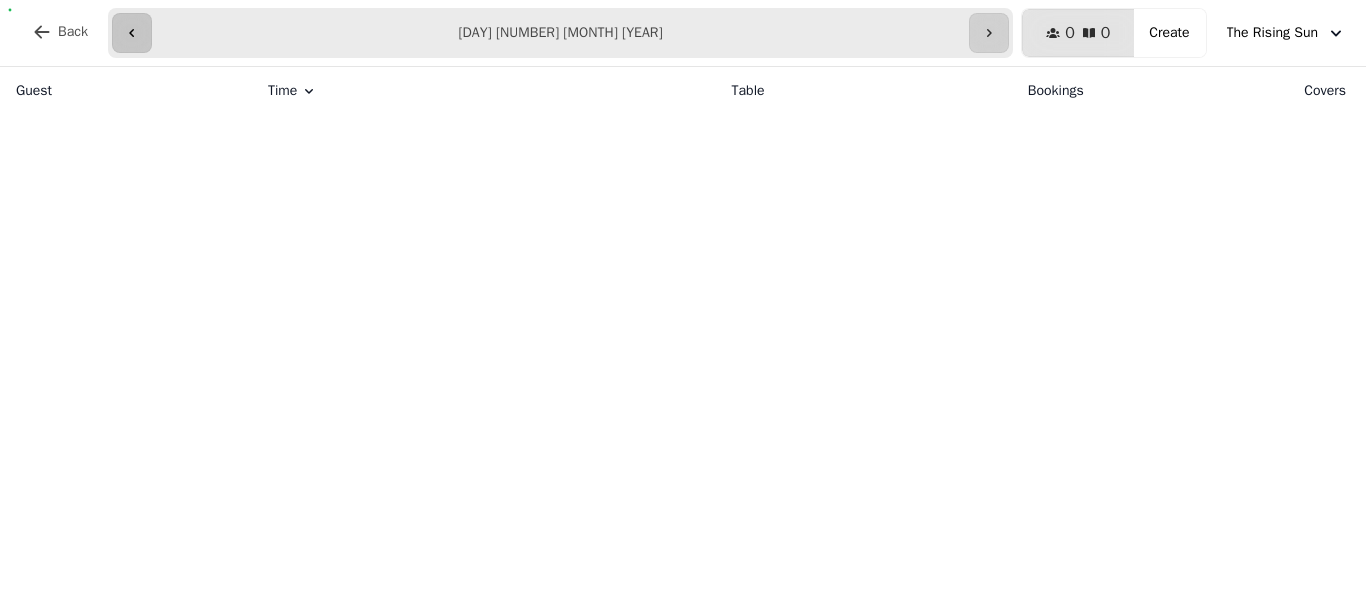 click at bounding box center [132, 33] 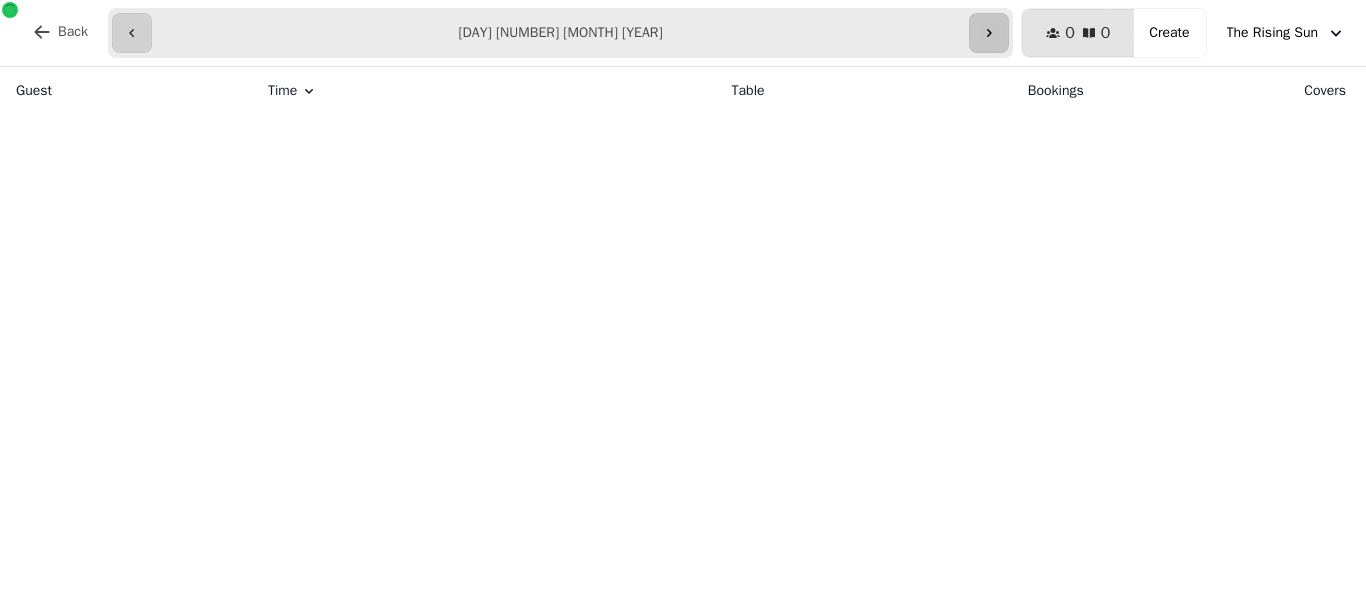 click 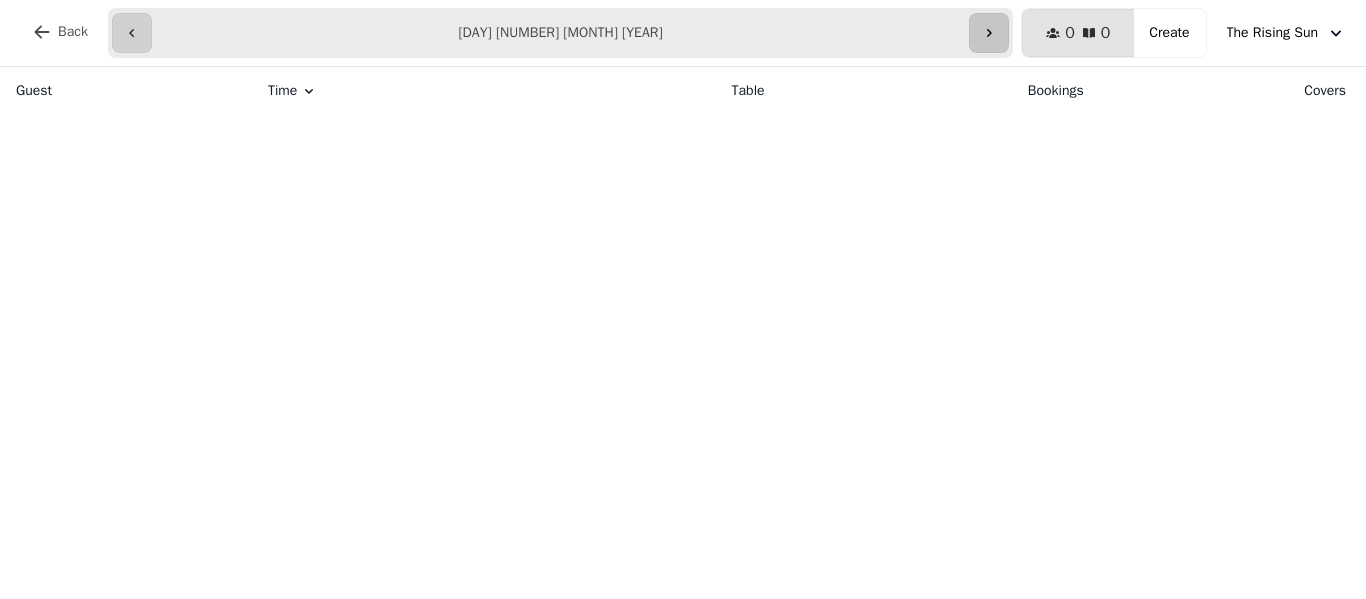 click 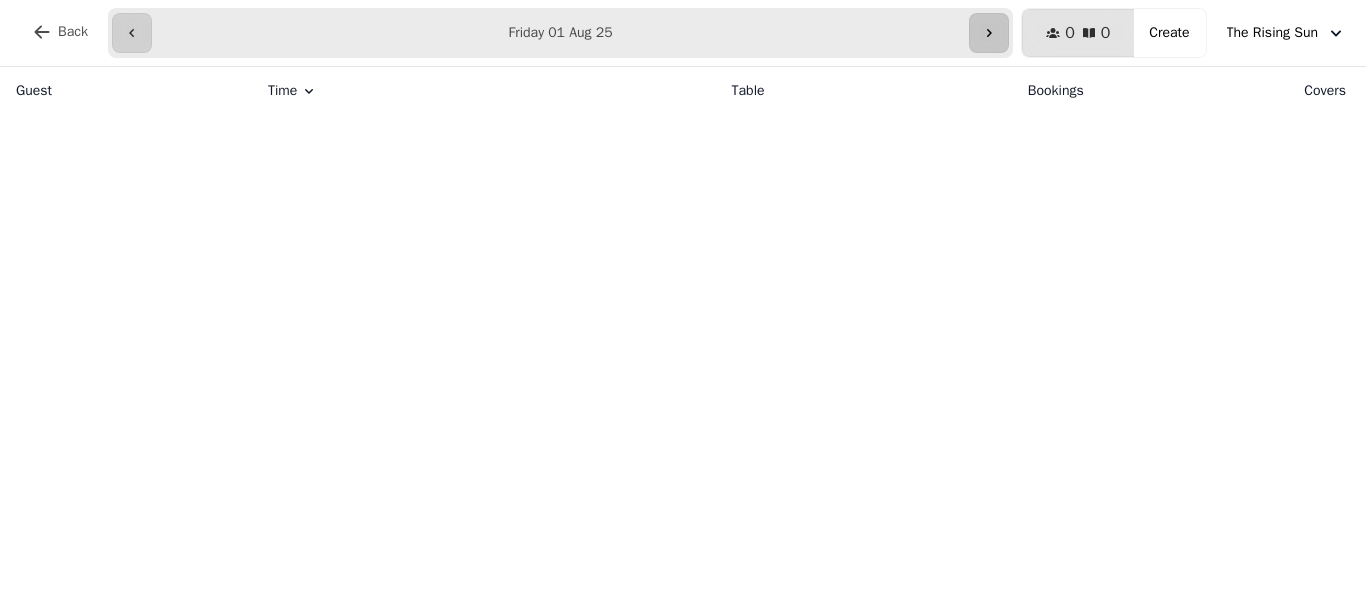 click 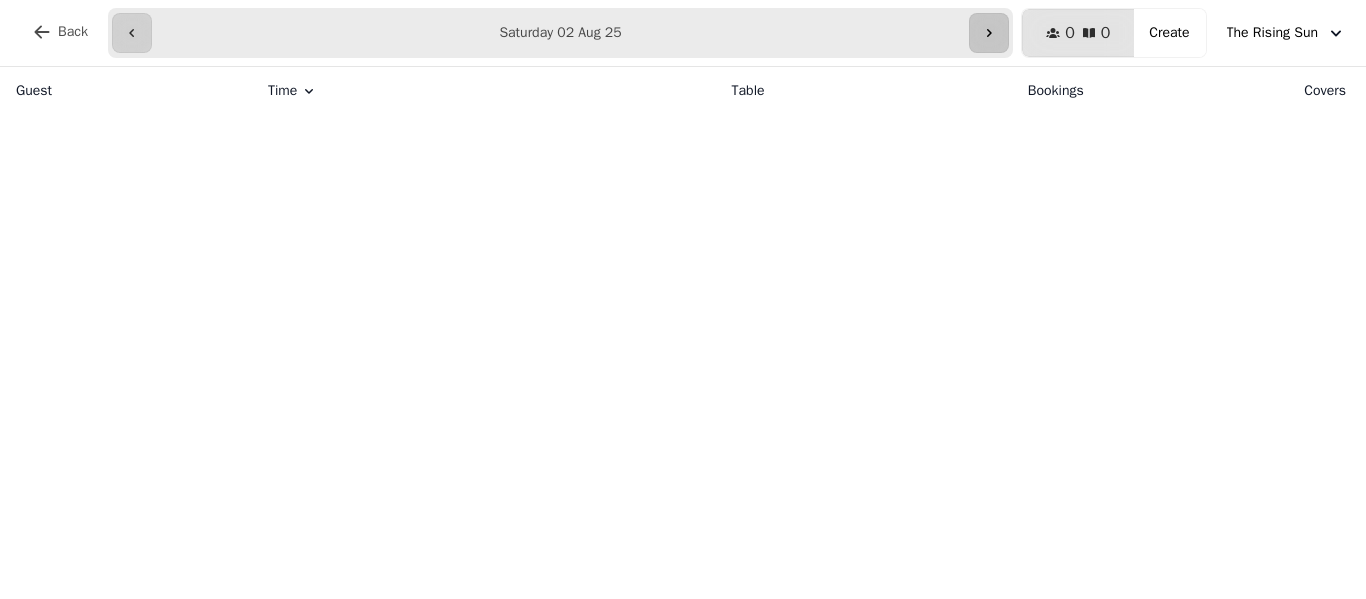 click 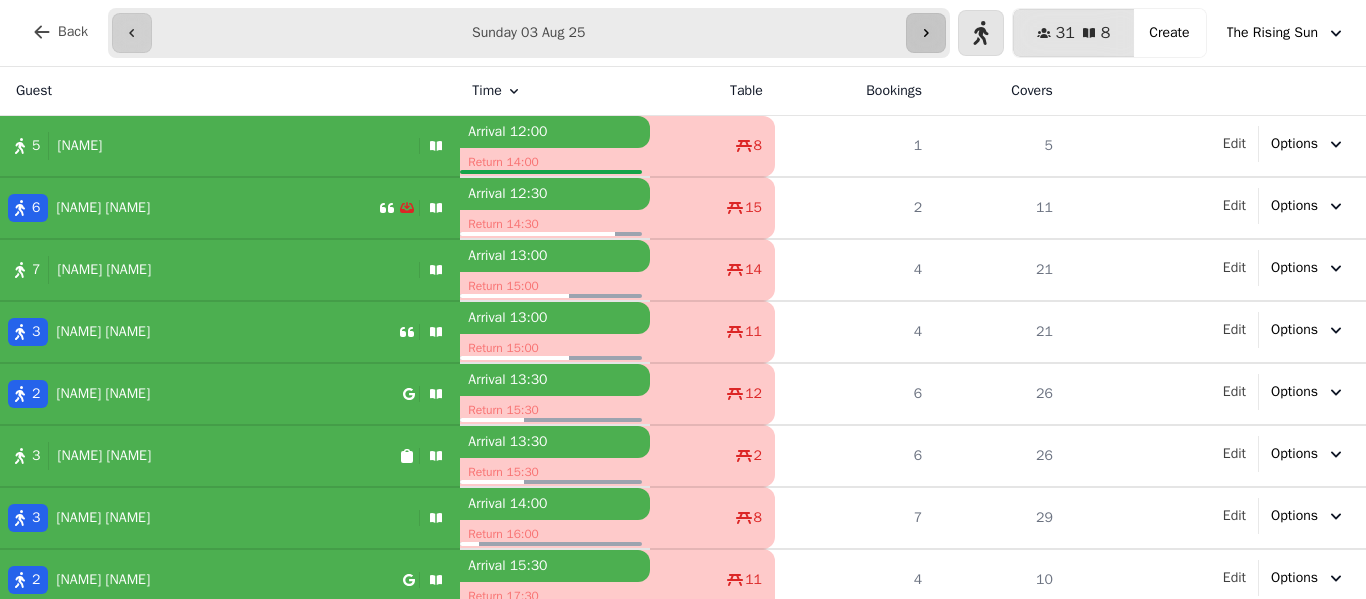 click 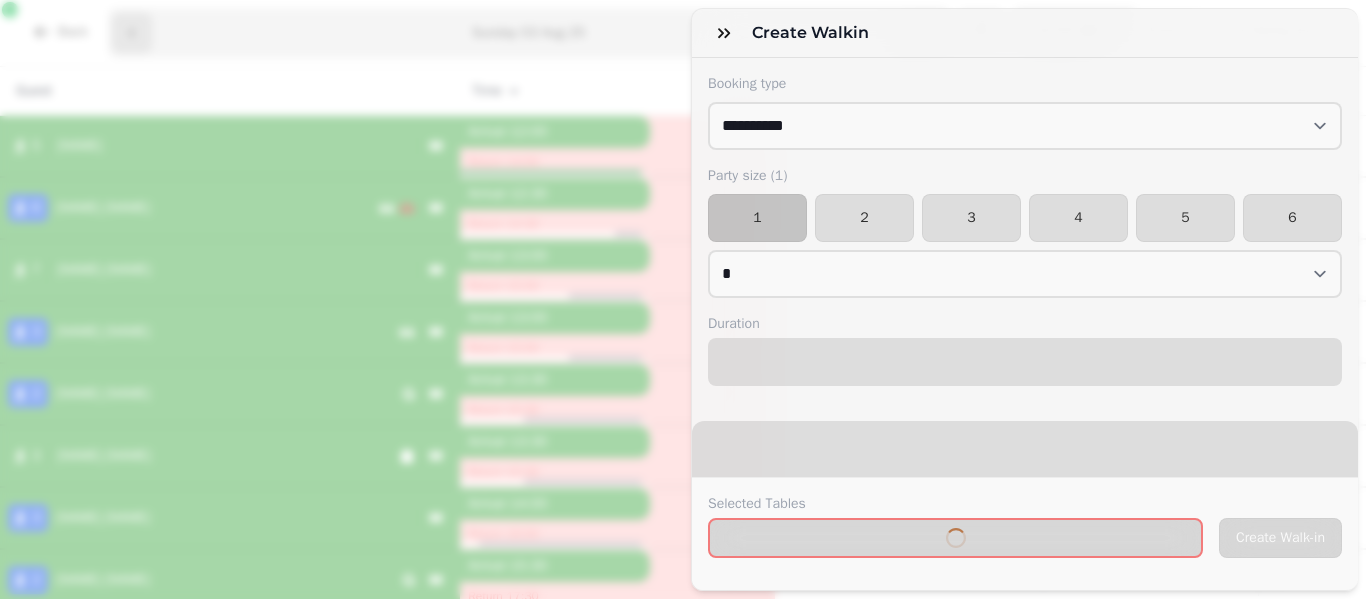 select on "****" 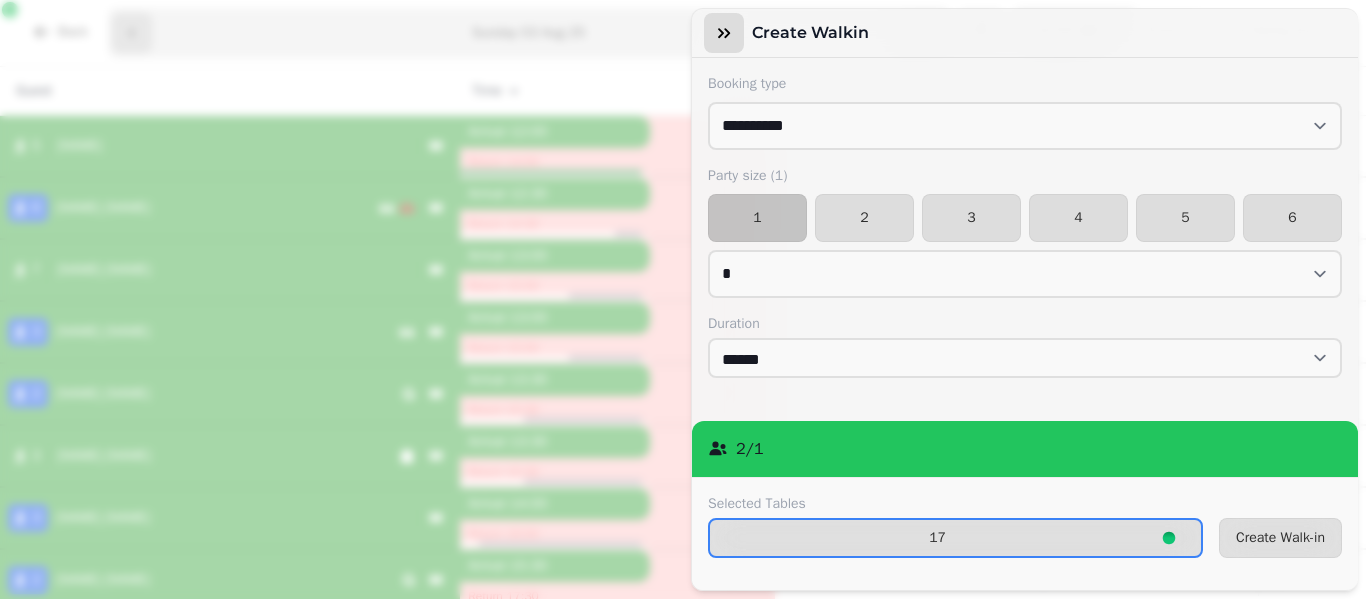 click 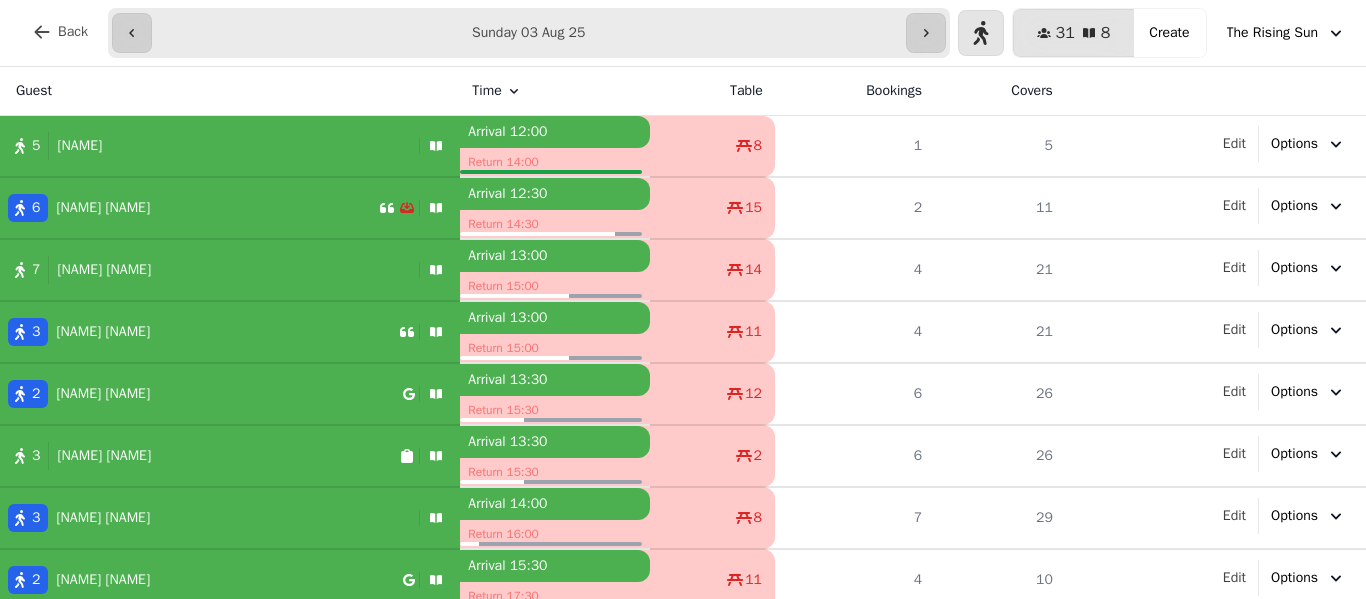 scroll, scrollTop: 11, scrollLeft: 0, axis: vertical 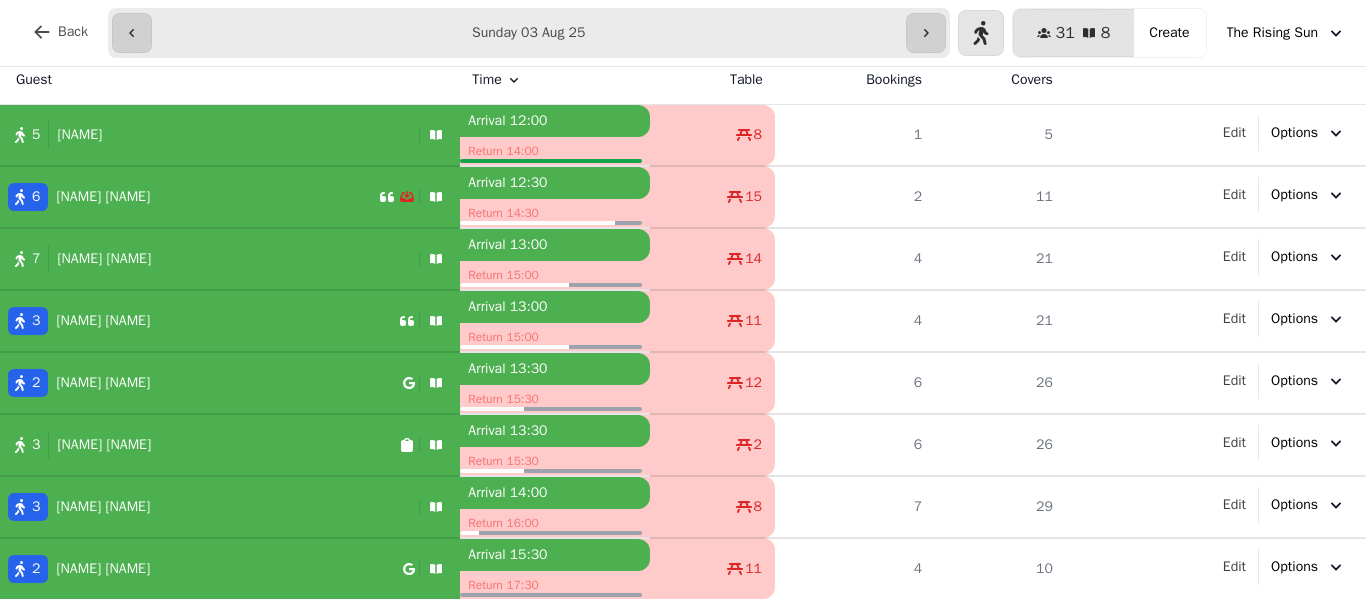 click on "**********" at bounding box center (529, 33) 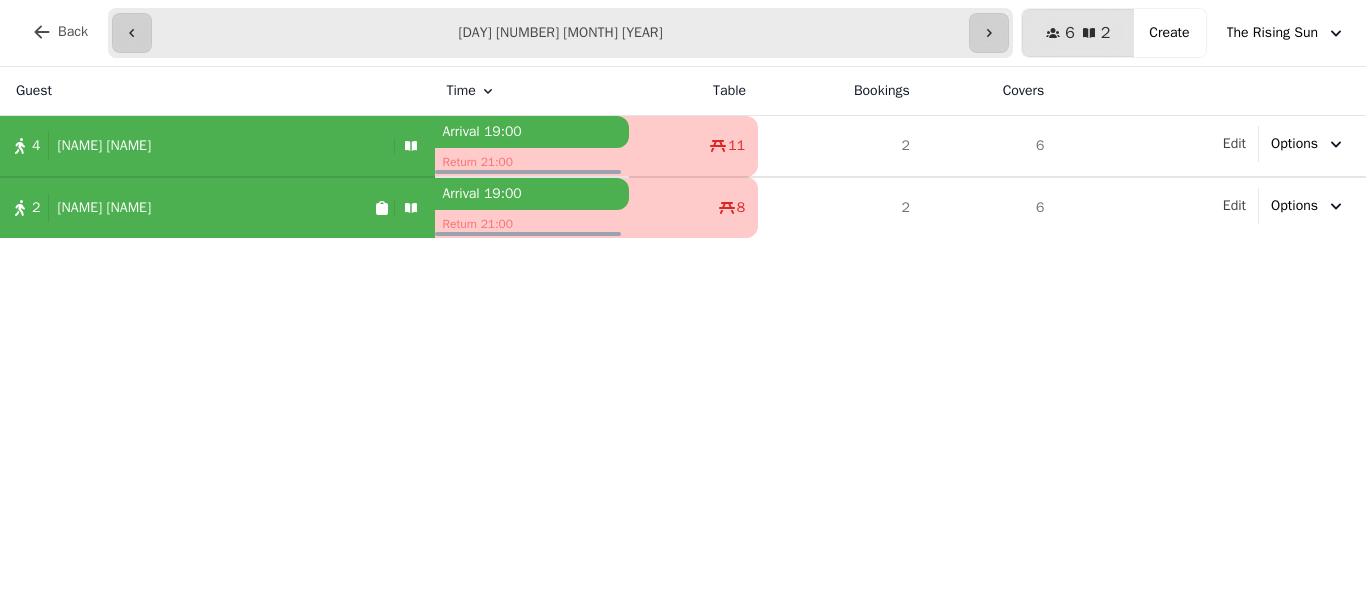 scroll, scrollTop: 0, scrollLeft: 0, axis: both 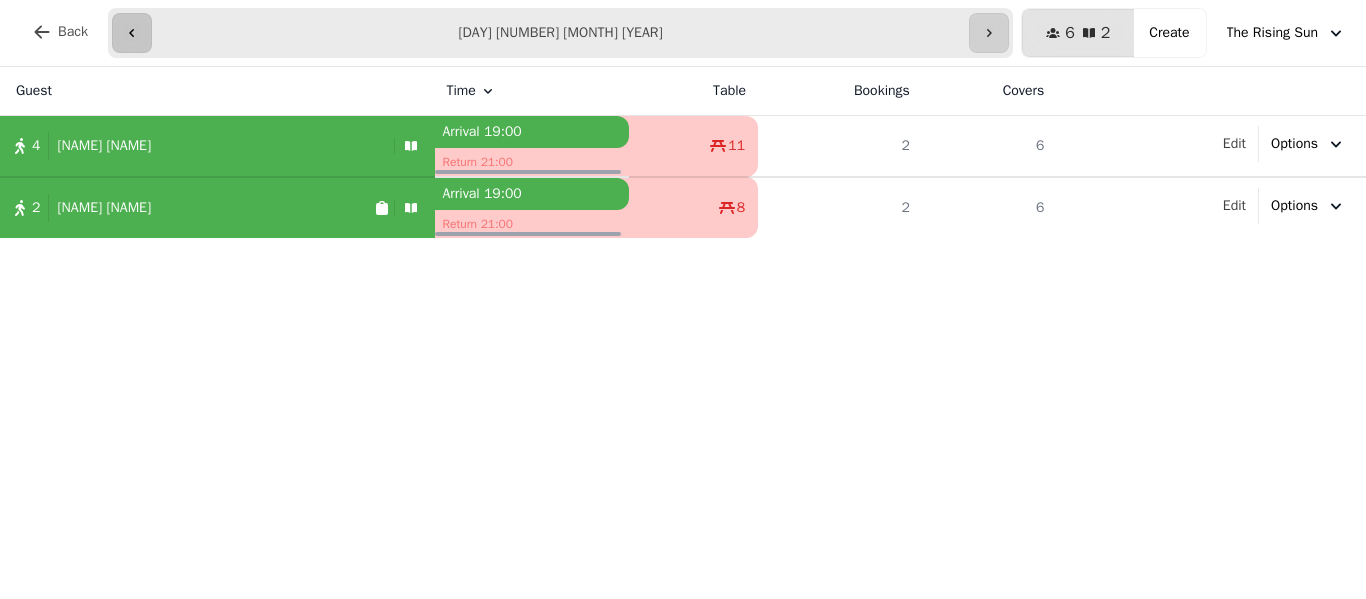 click at bounding box center (132, 33) 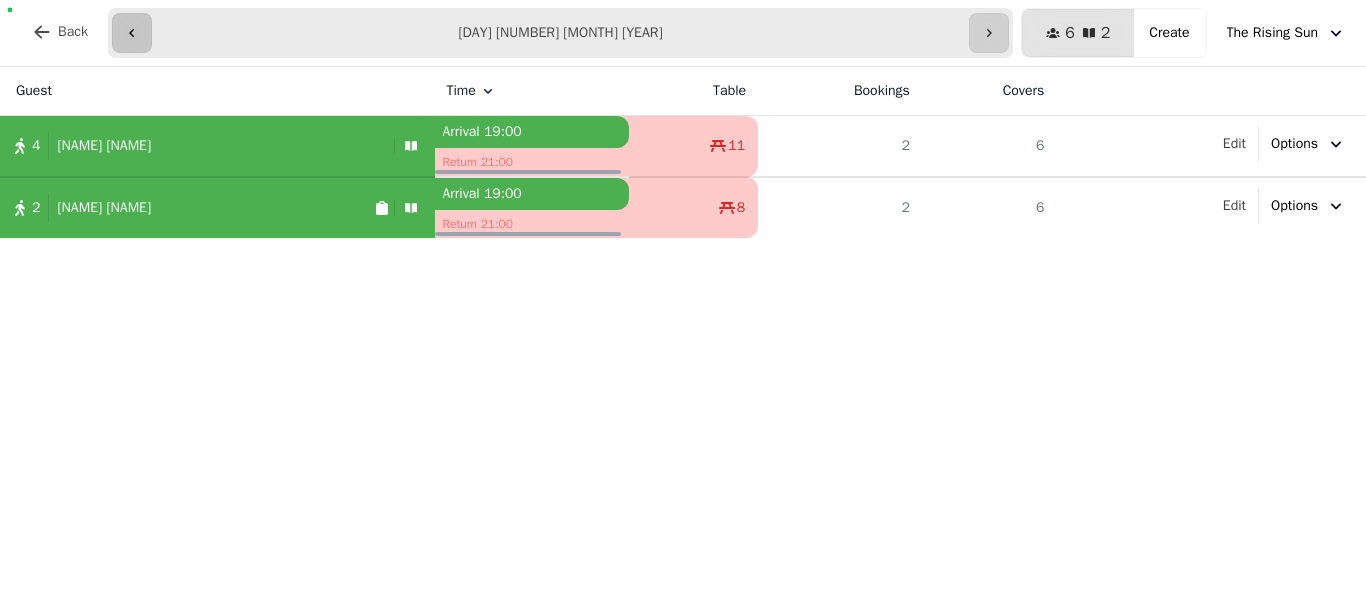 click at bounding box center (132, 33) 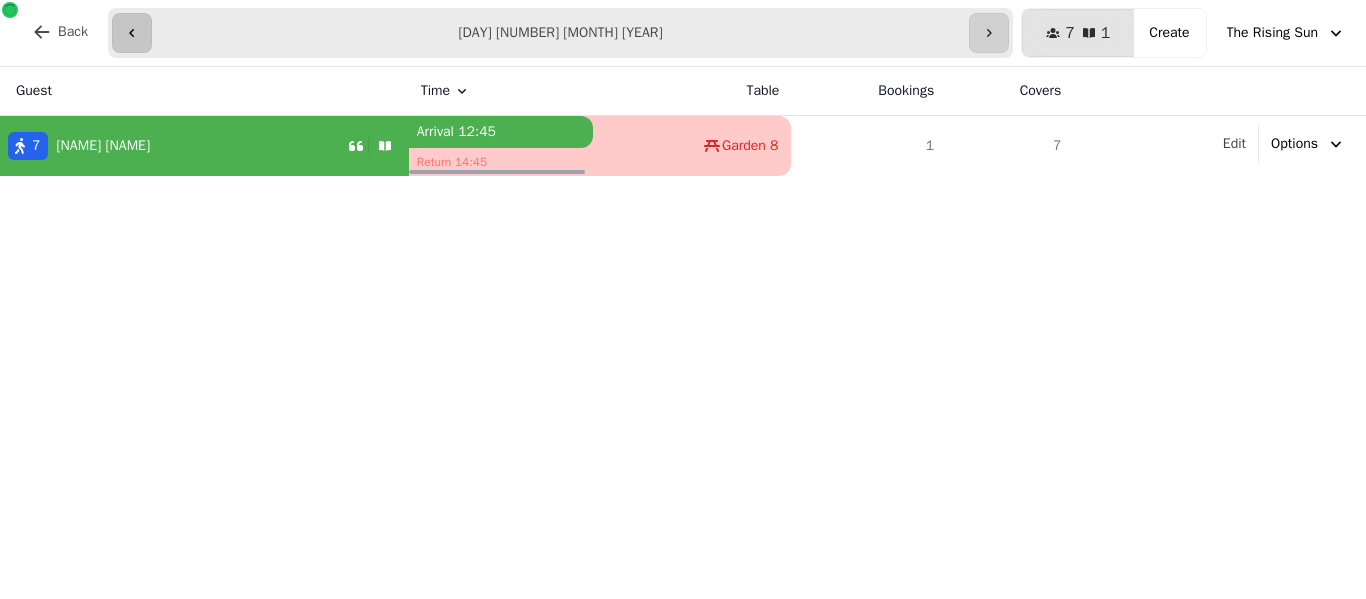 click at bounding box center (132, 33) 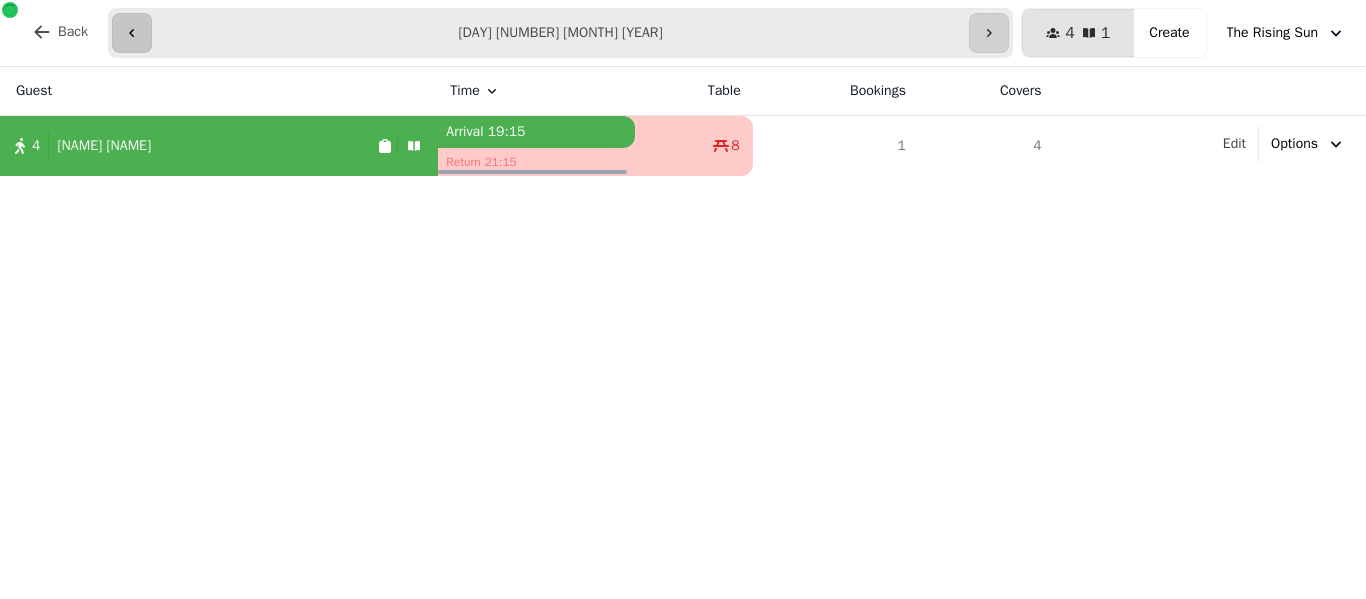 click at bounding box center (132, 33) 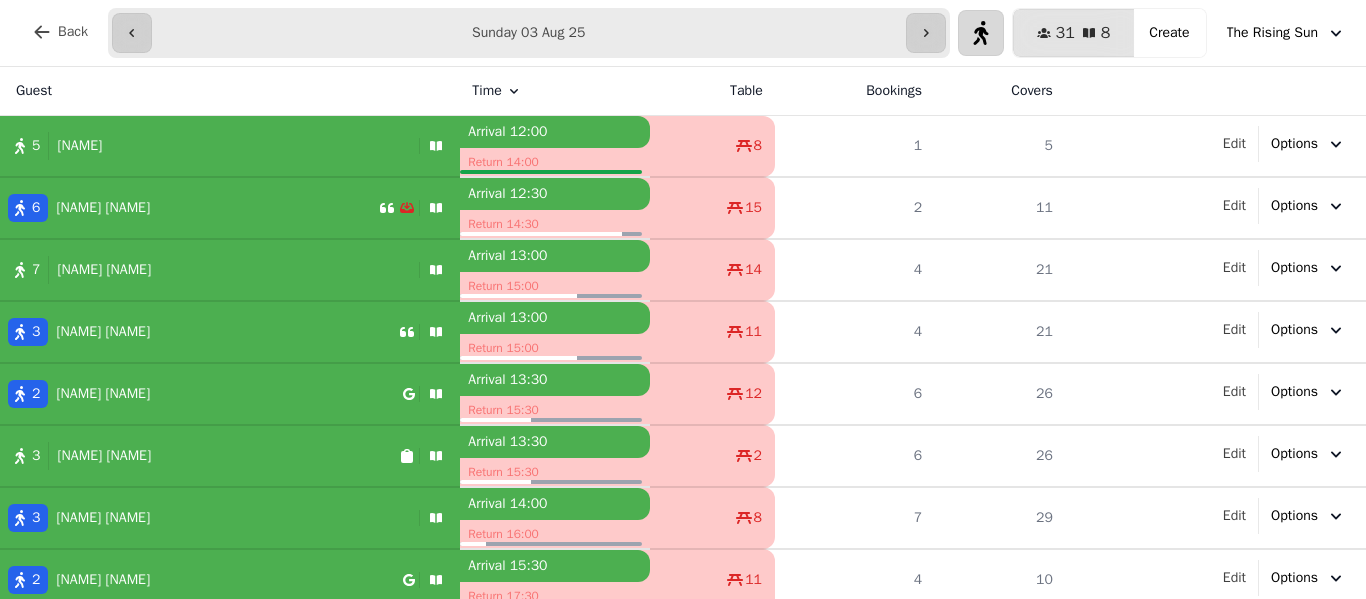click at bounding box center (981, 33) 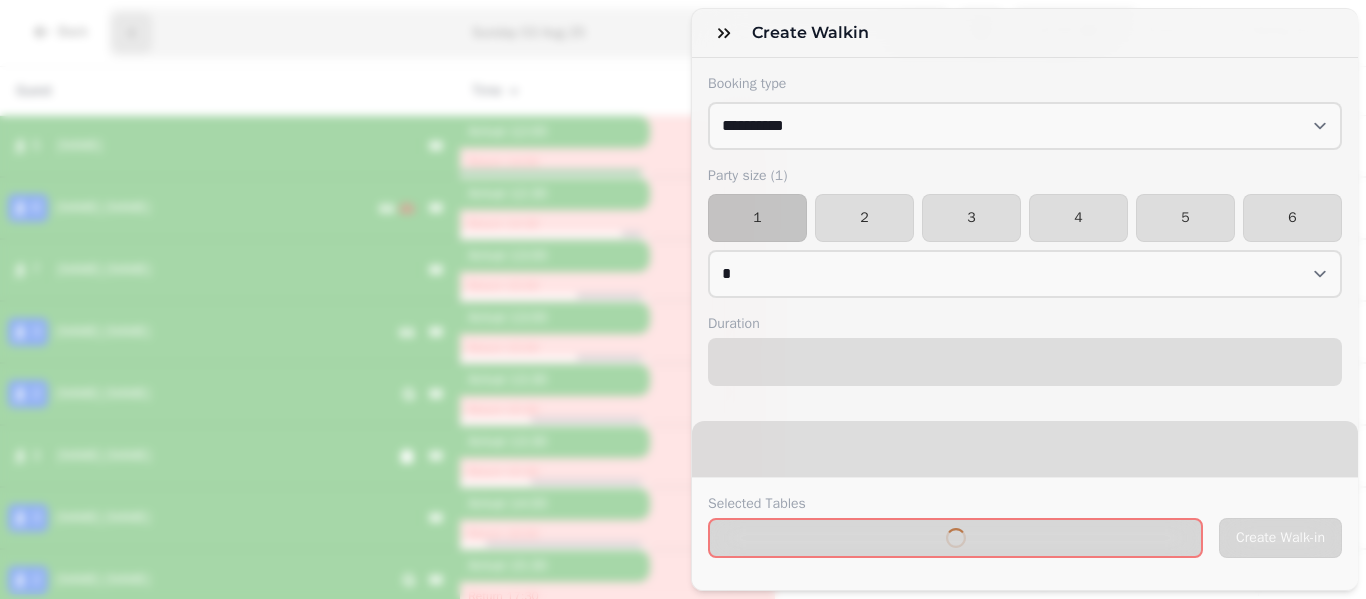 select on "****" 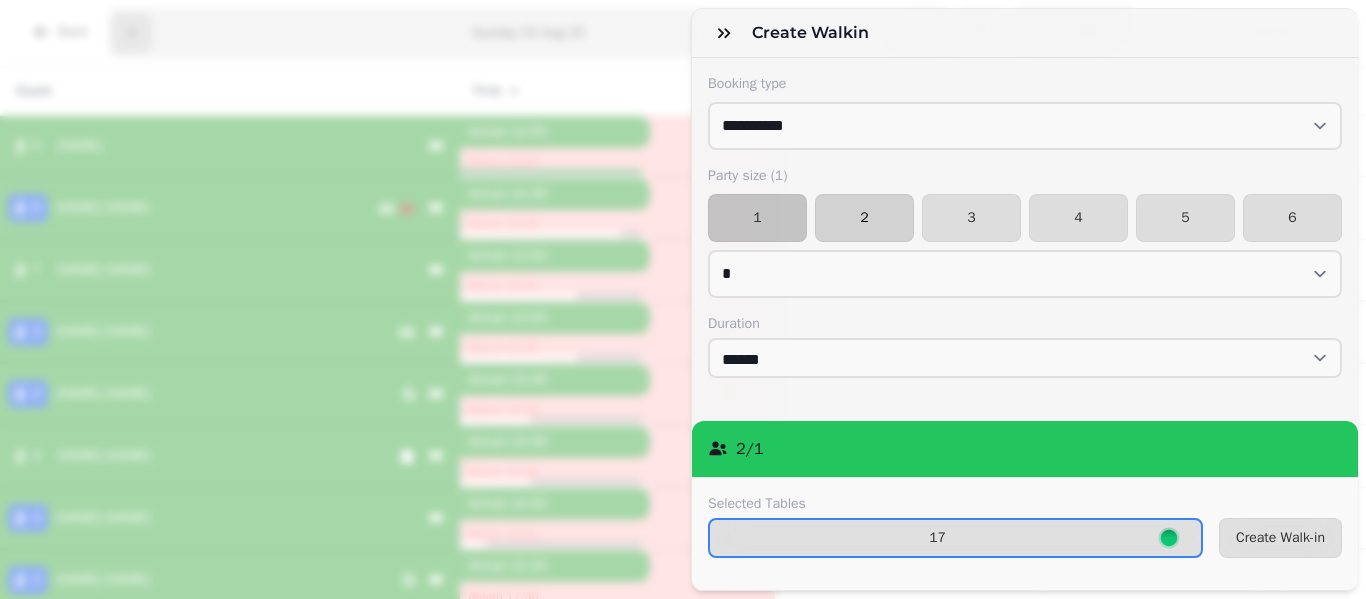 click on "2" at bounding box center (864, 218) 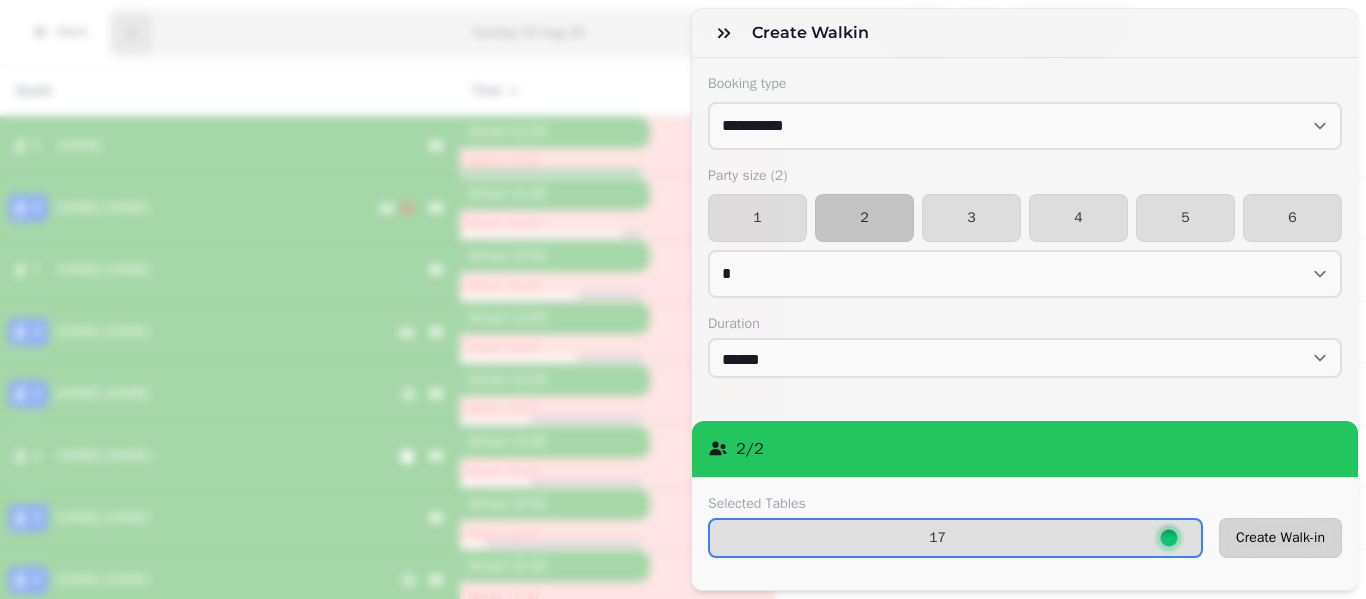 click on "Create Walk-in" at bounding box center (1280, 538) 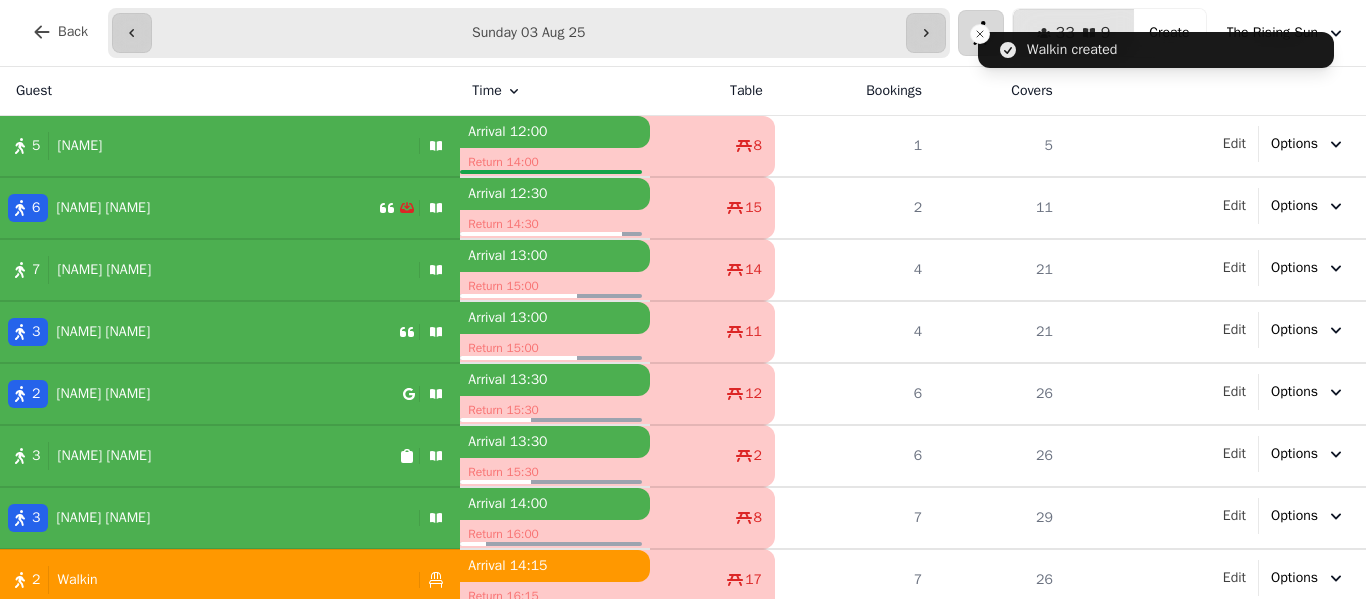 click at bounding box center [981, 33] 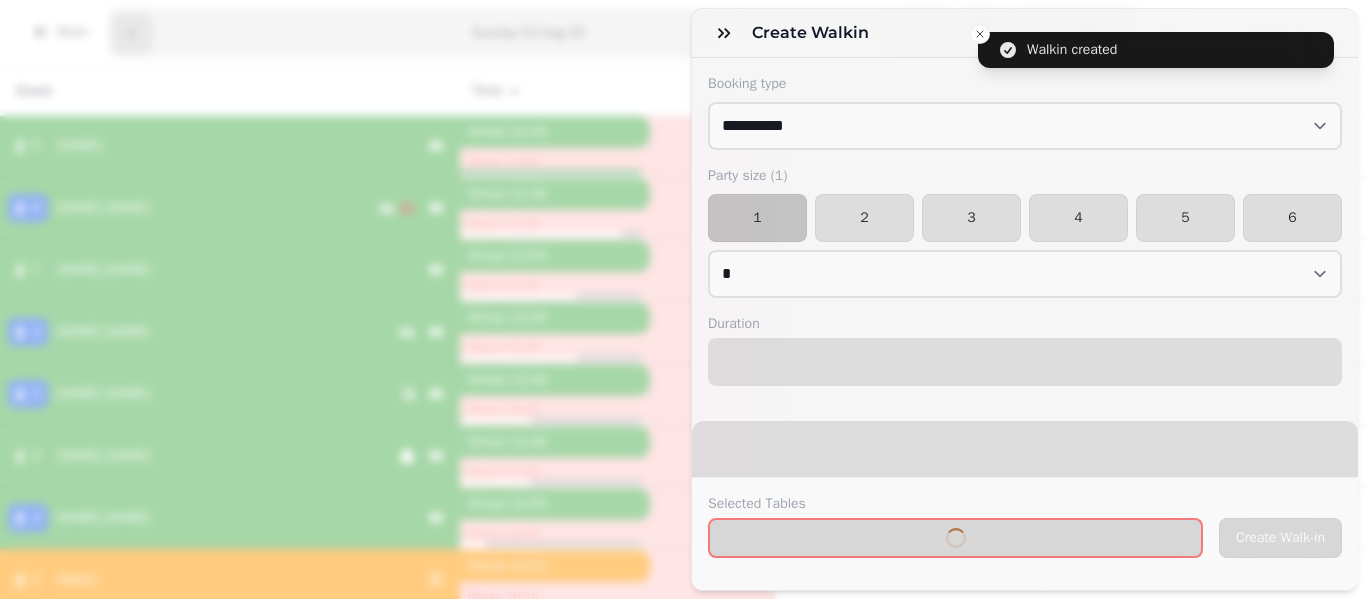 select on "****" 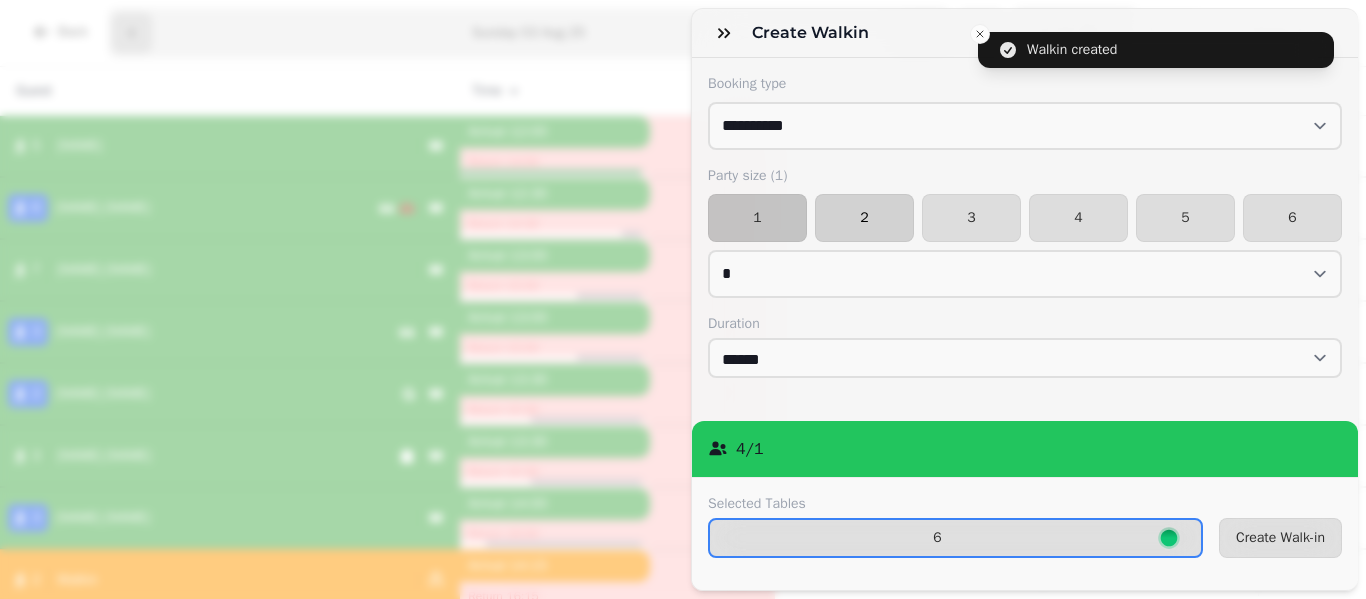 click on "2" at bounding box center [864, 218] 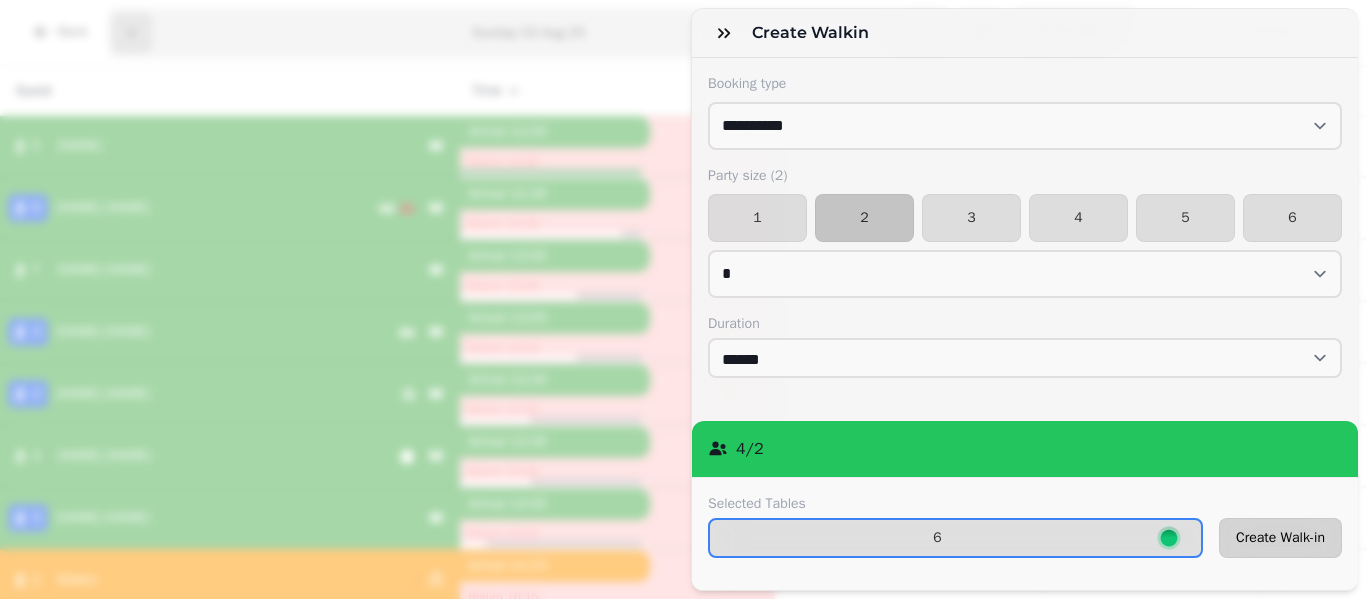 click on "Create Walk-in" at bounding box center (1280, 538) 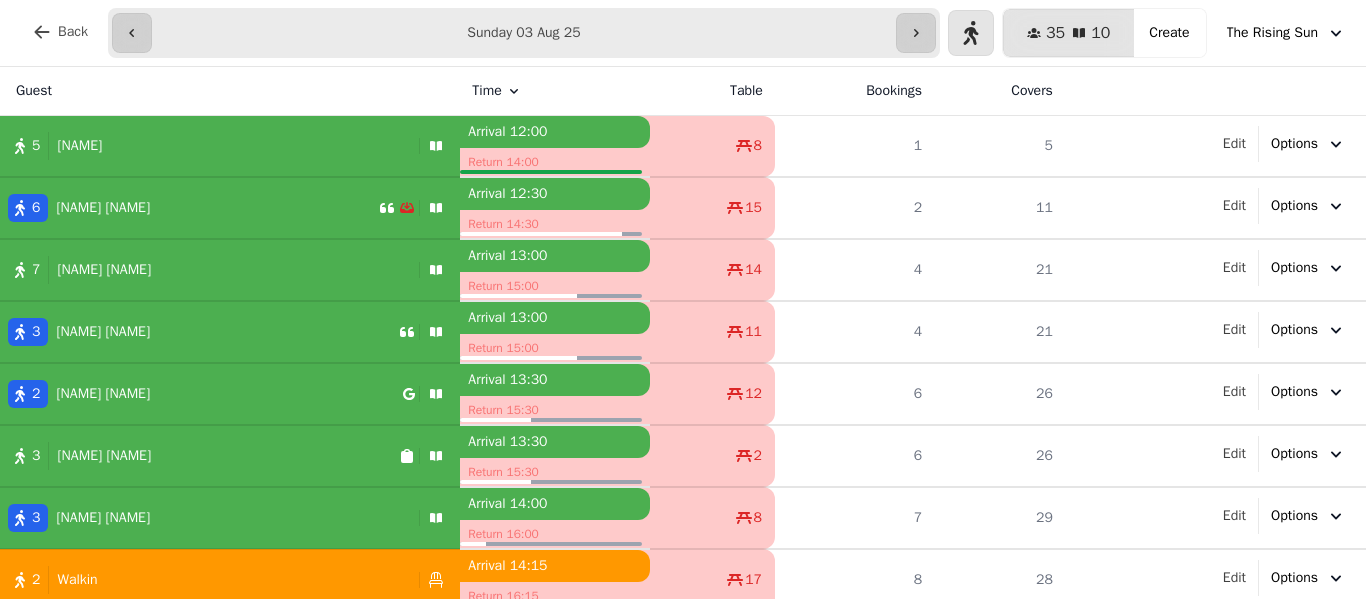click on "**********" at bounding box center (524, 33) 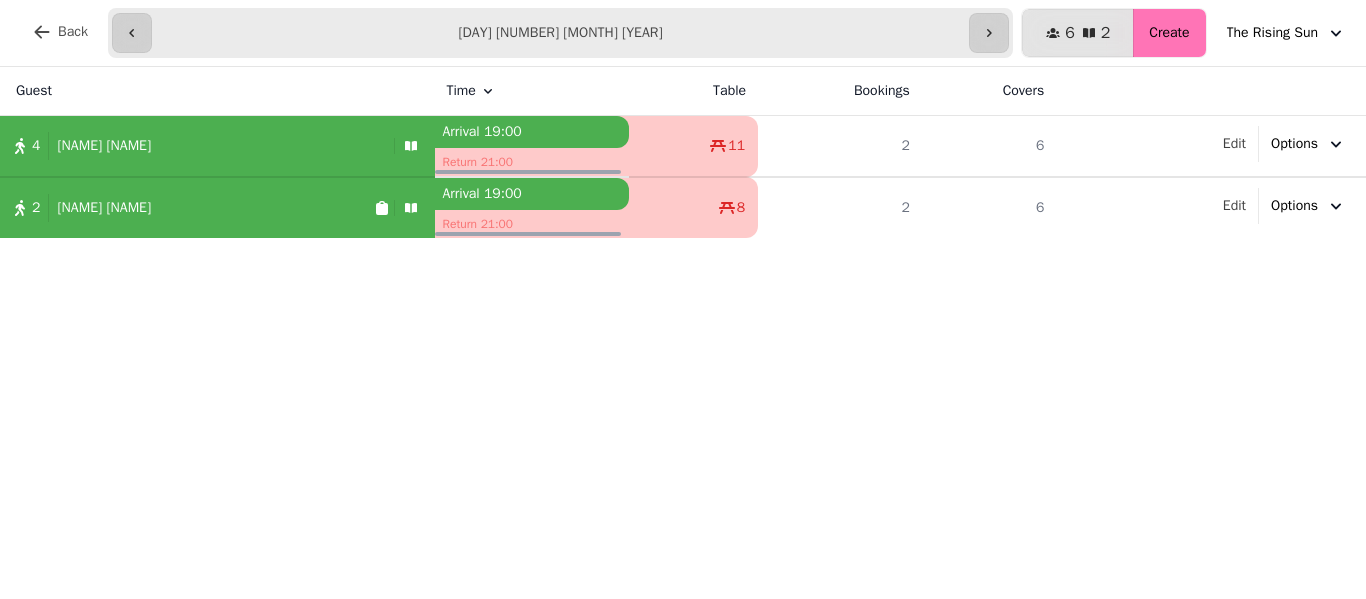 click on "Create" at bounding box center [1169, 33] 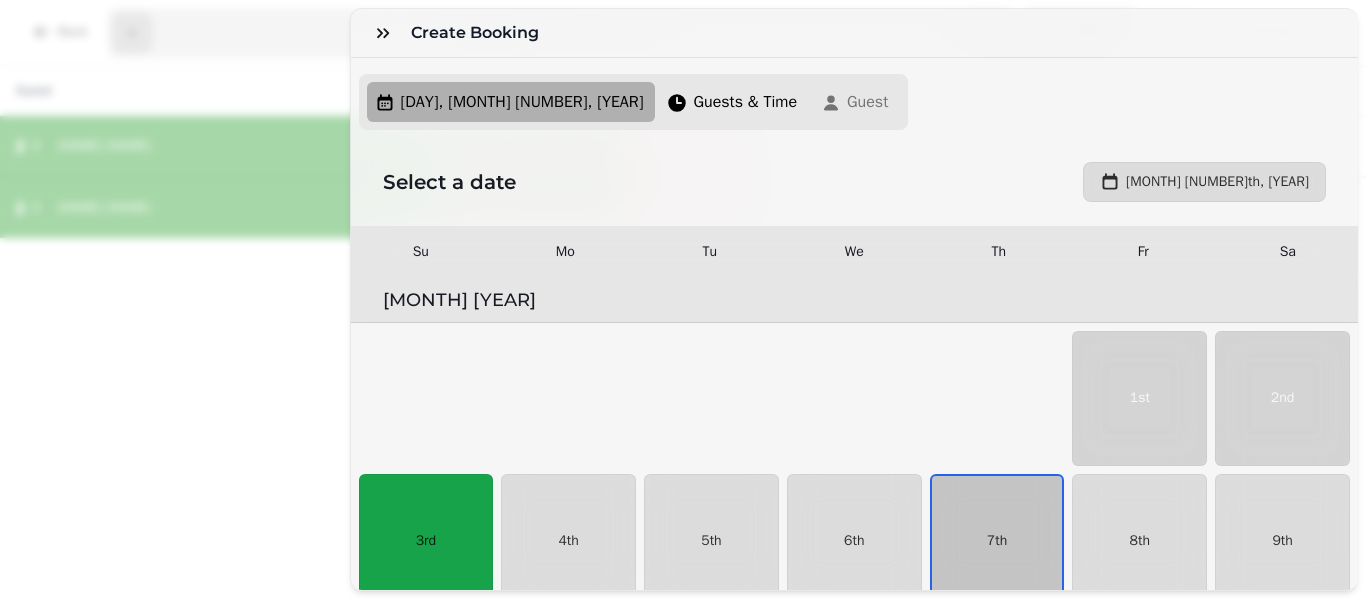 scroll, scrollTop: 133, scrollLeft: 0, axis: vertical 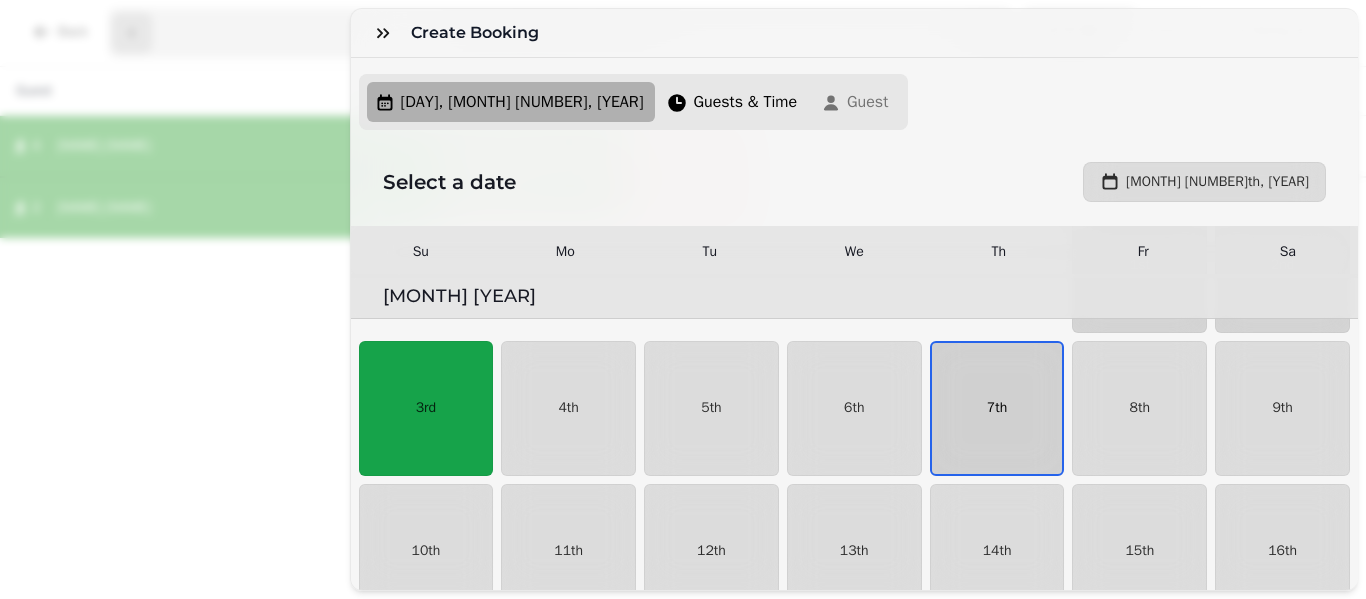 click on "7th" at bounding box center [997, 408] 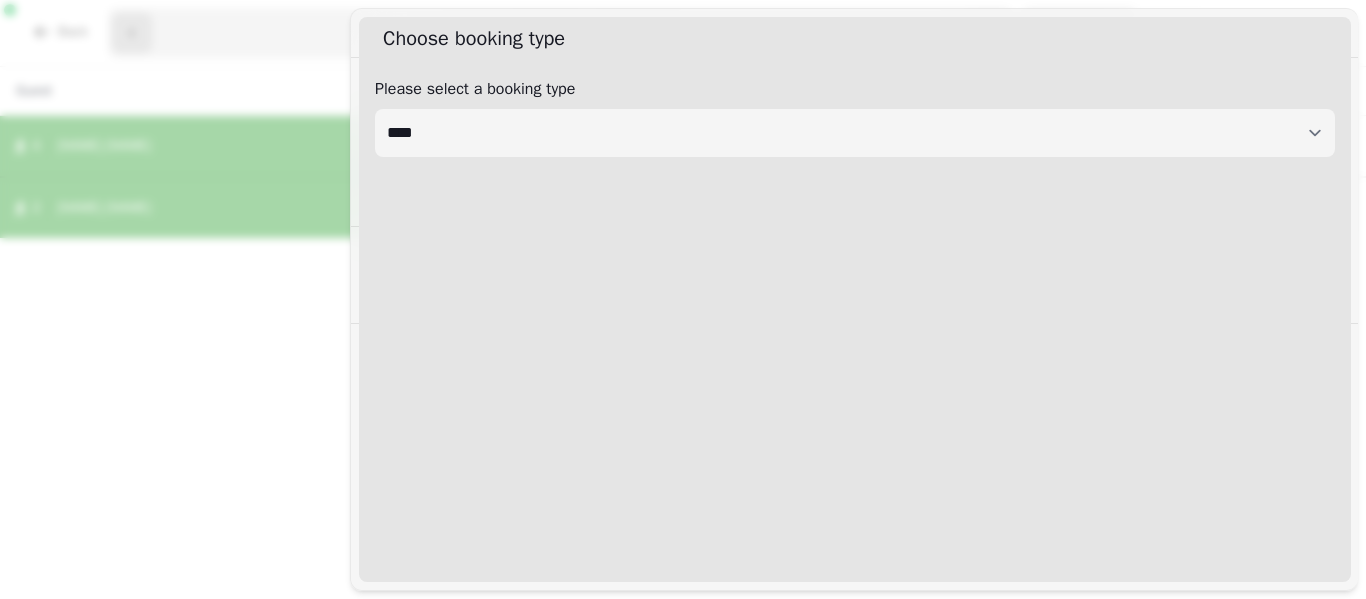 select on "****" 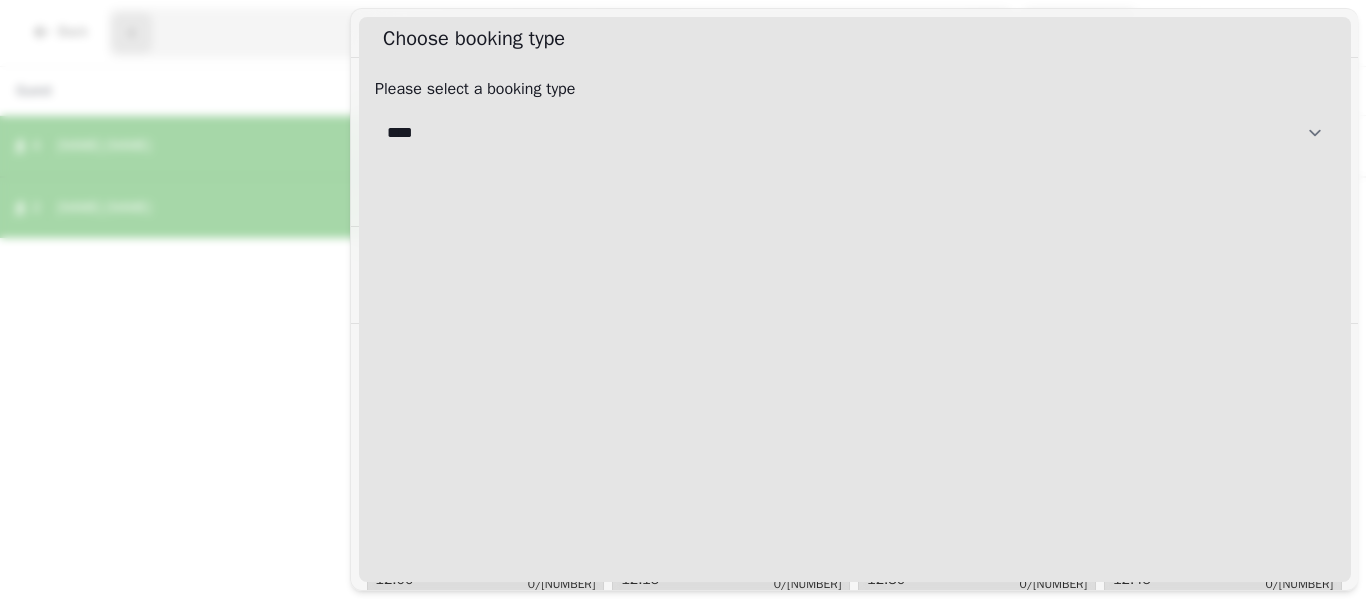 click on "**********" at bounding box center (855, 133) 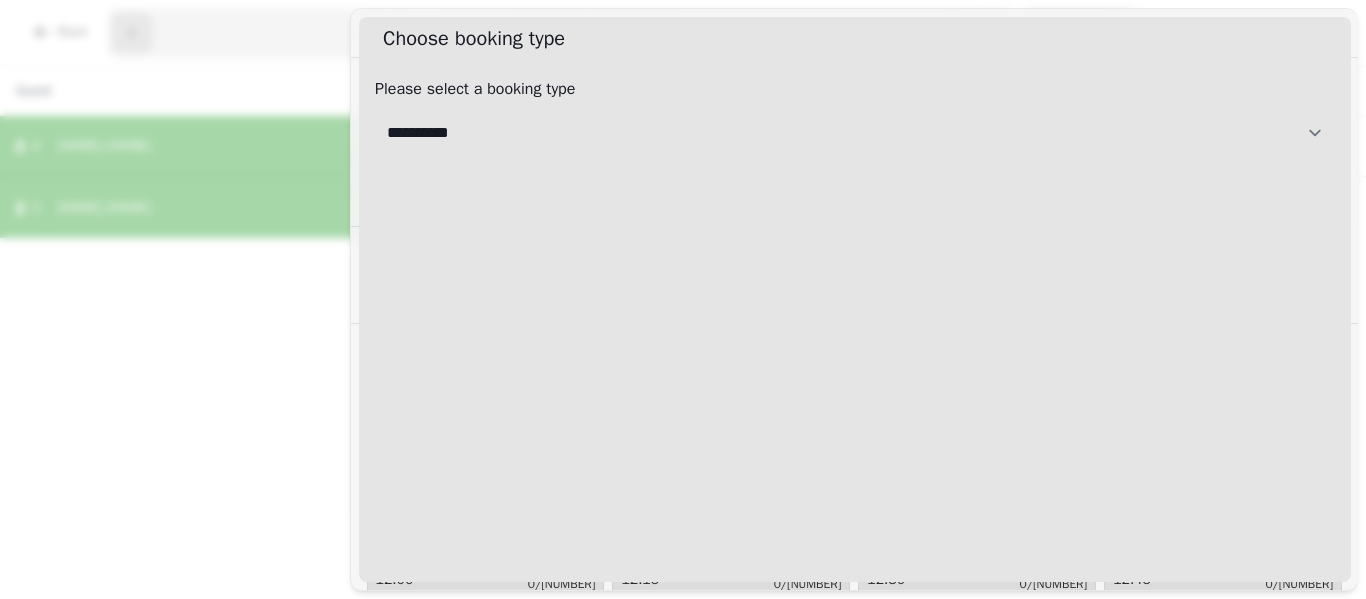 click on "**********" at bounding box center [855, 133] 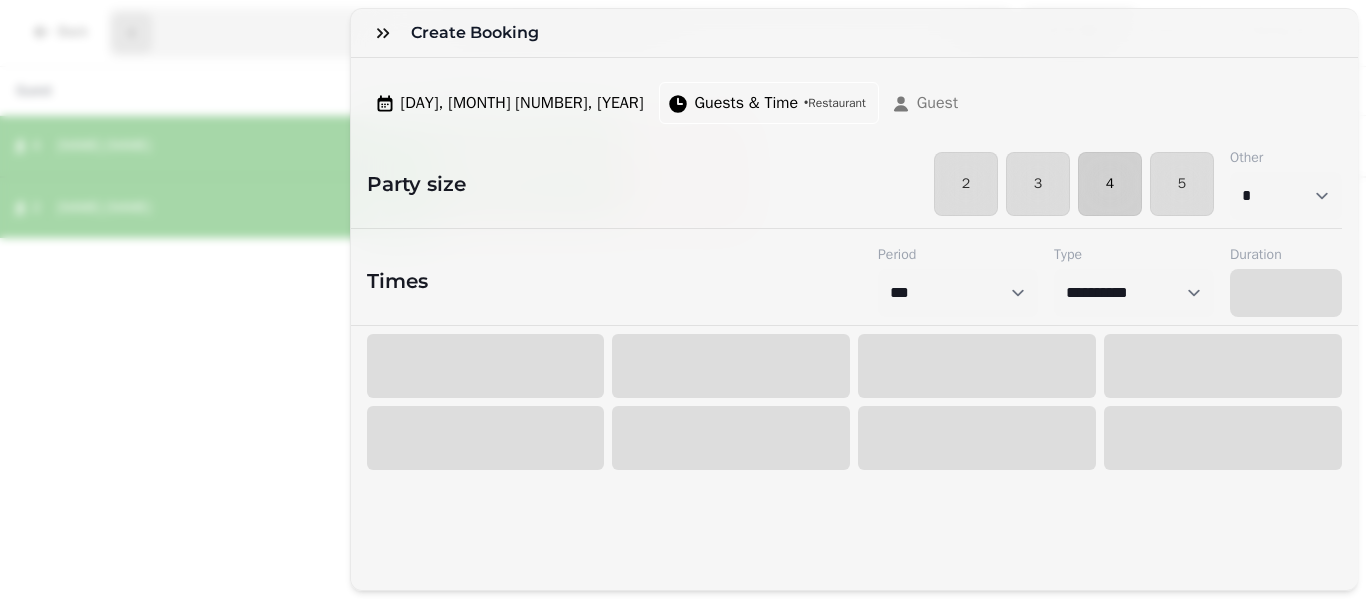 select on "****" 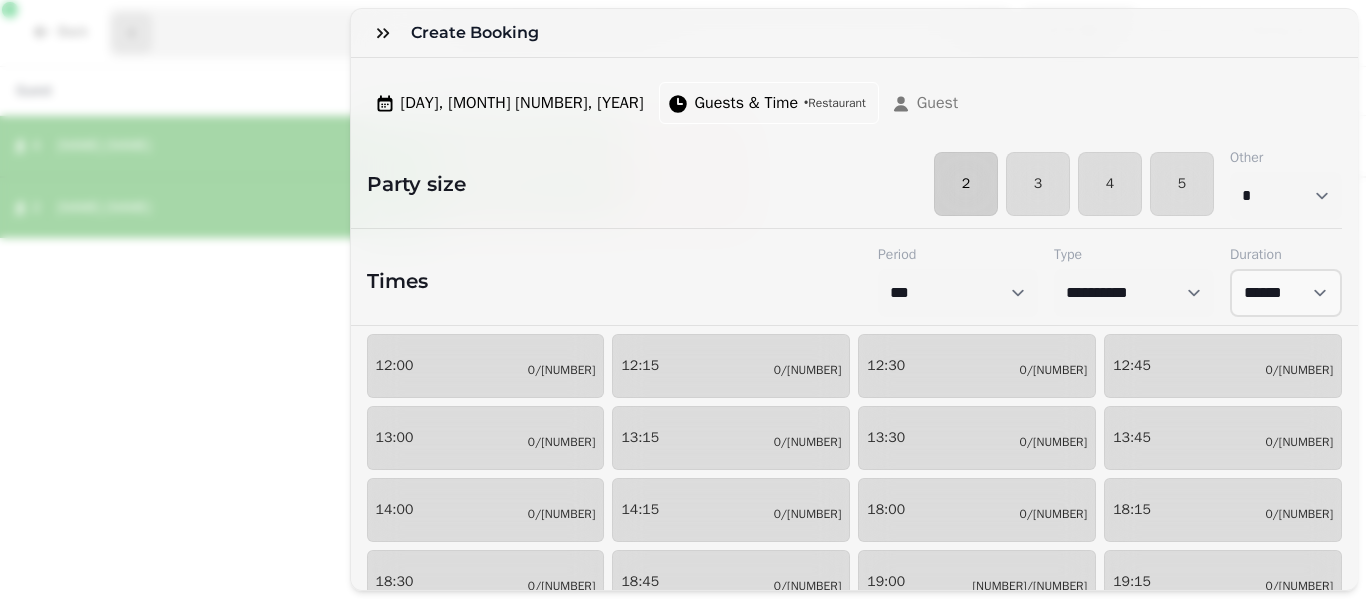 click on "2" at bounding box center [966, 184] 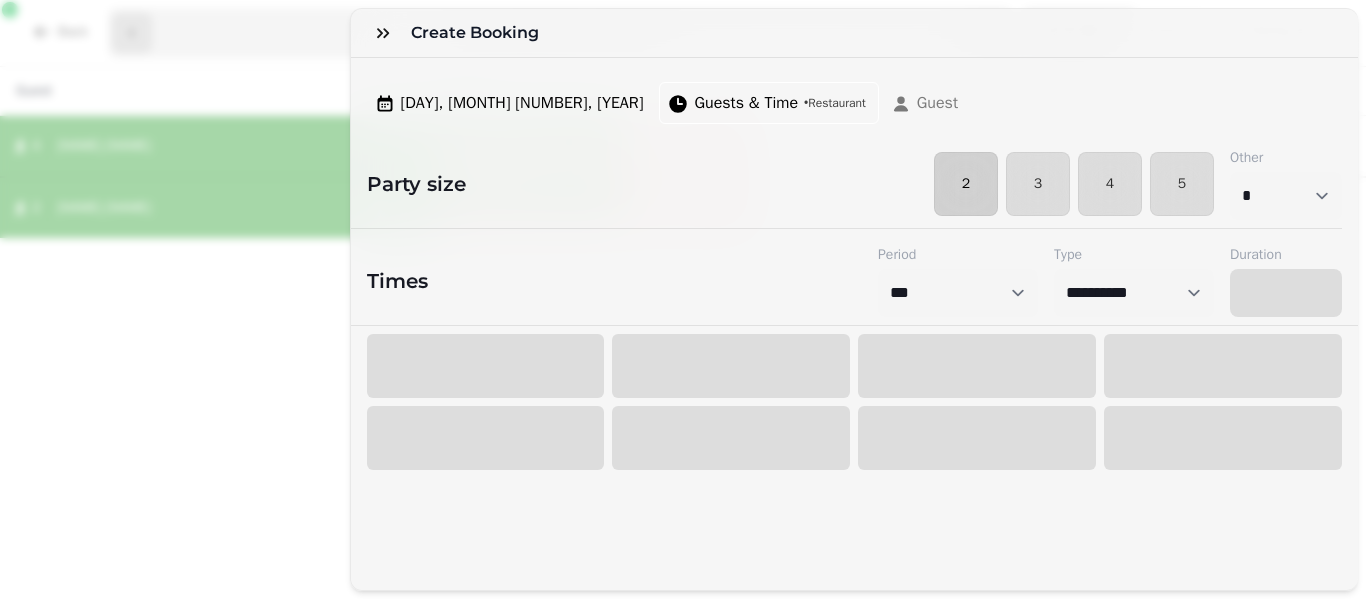 select on "****" 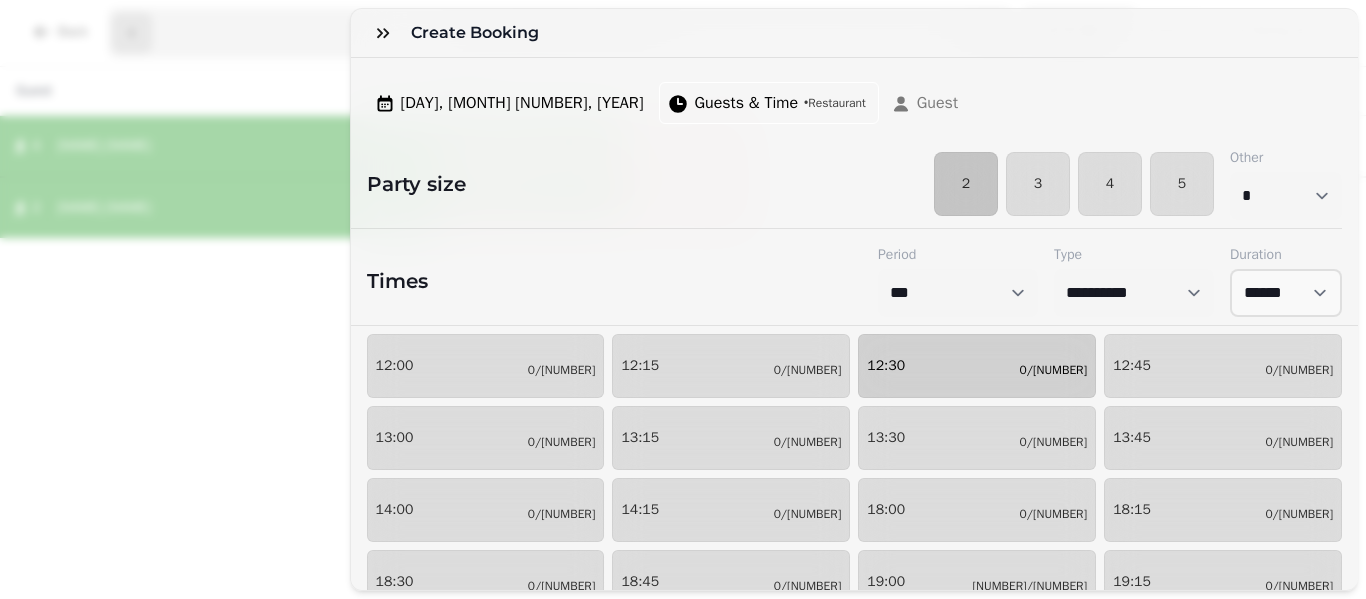 click on "[TIME] 0/[NUMBER]" at bounding box center (977, 366) 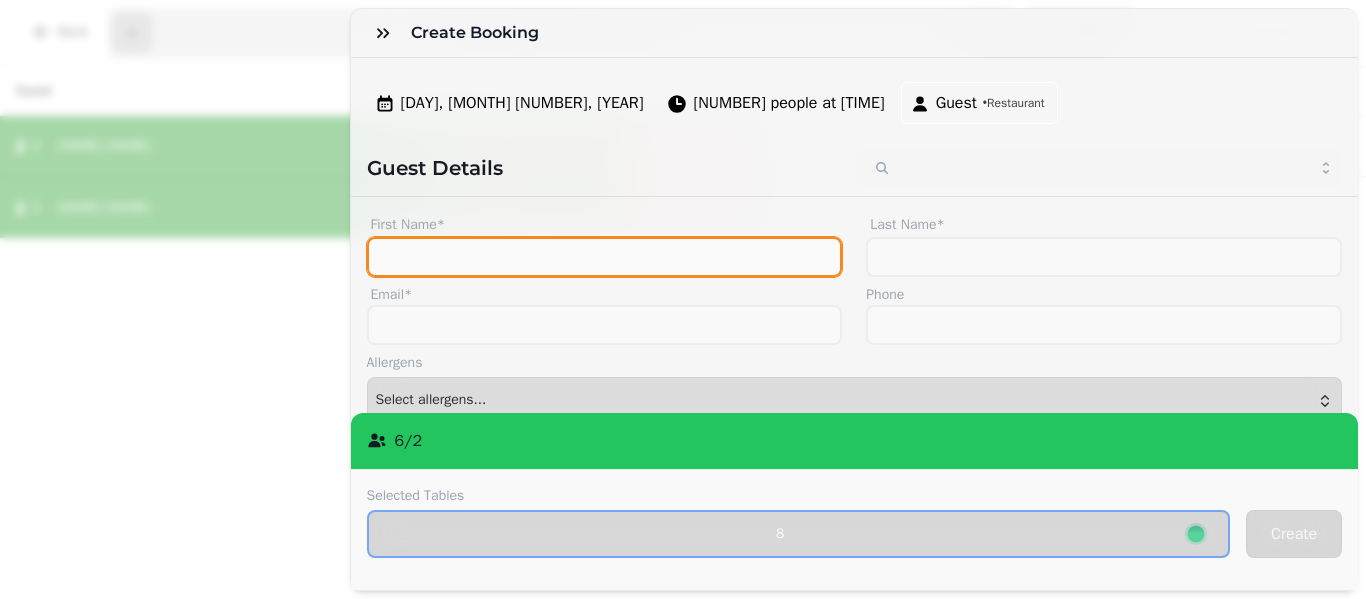 click on "First Name*" at bounding box center (605, 257) 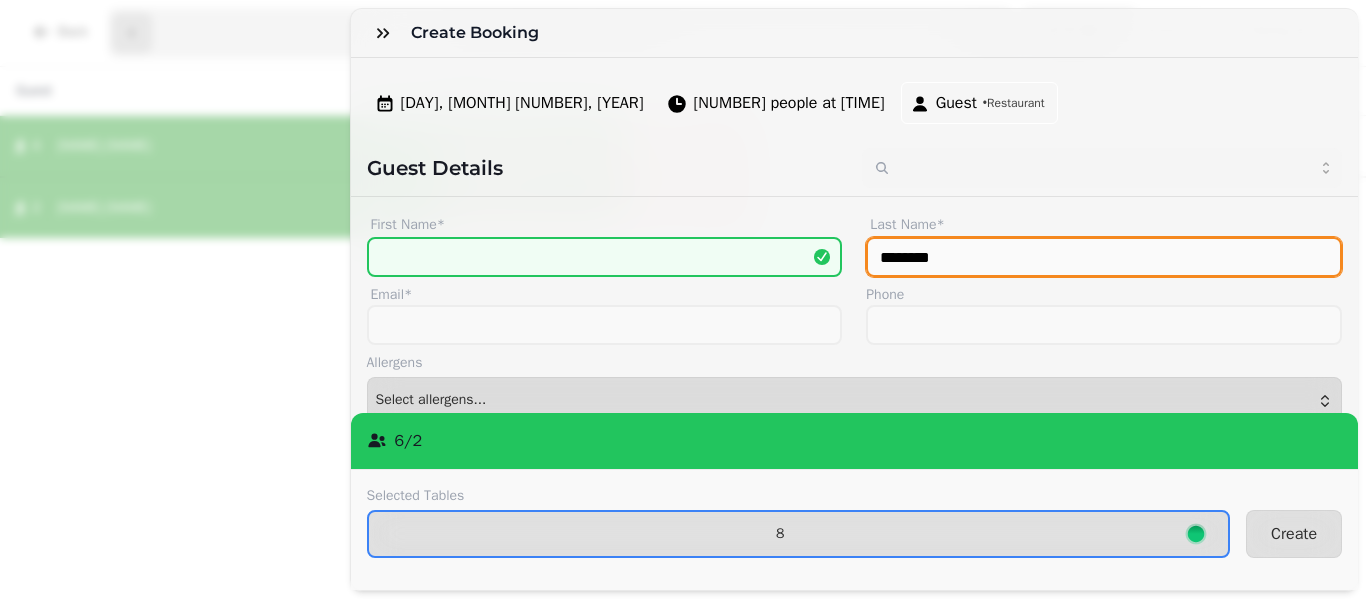 type on "********" 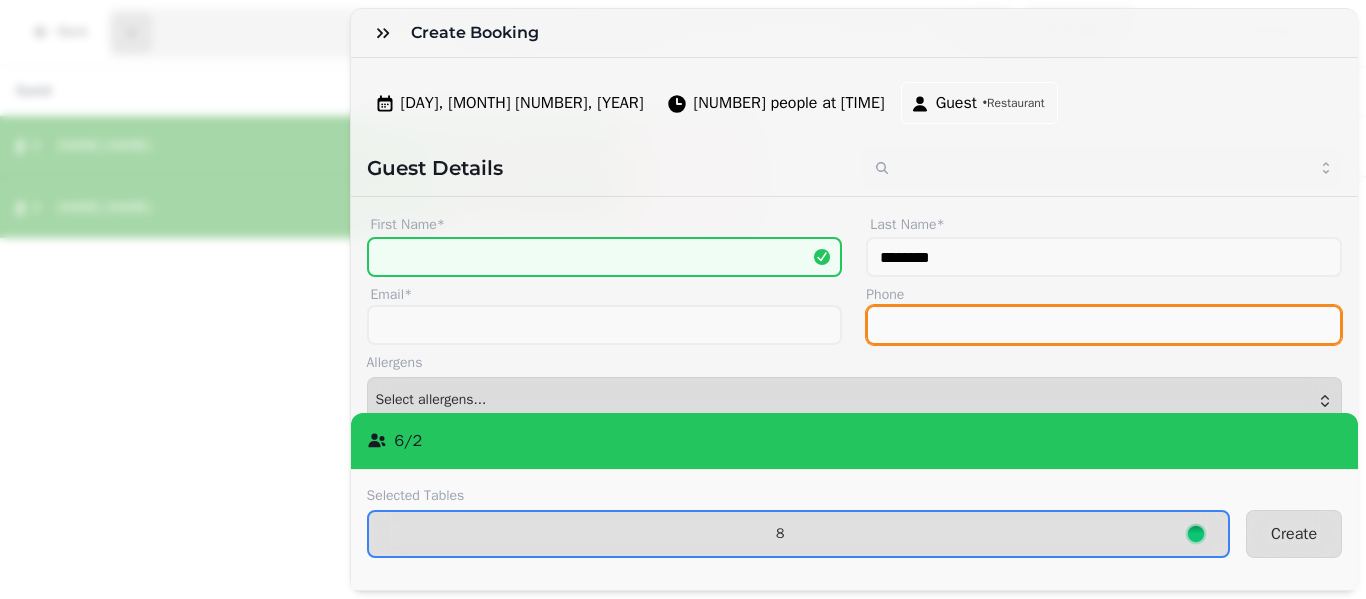 click on "Phone" at bounding box center (1104, 325) 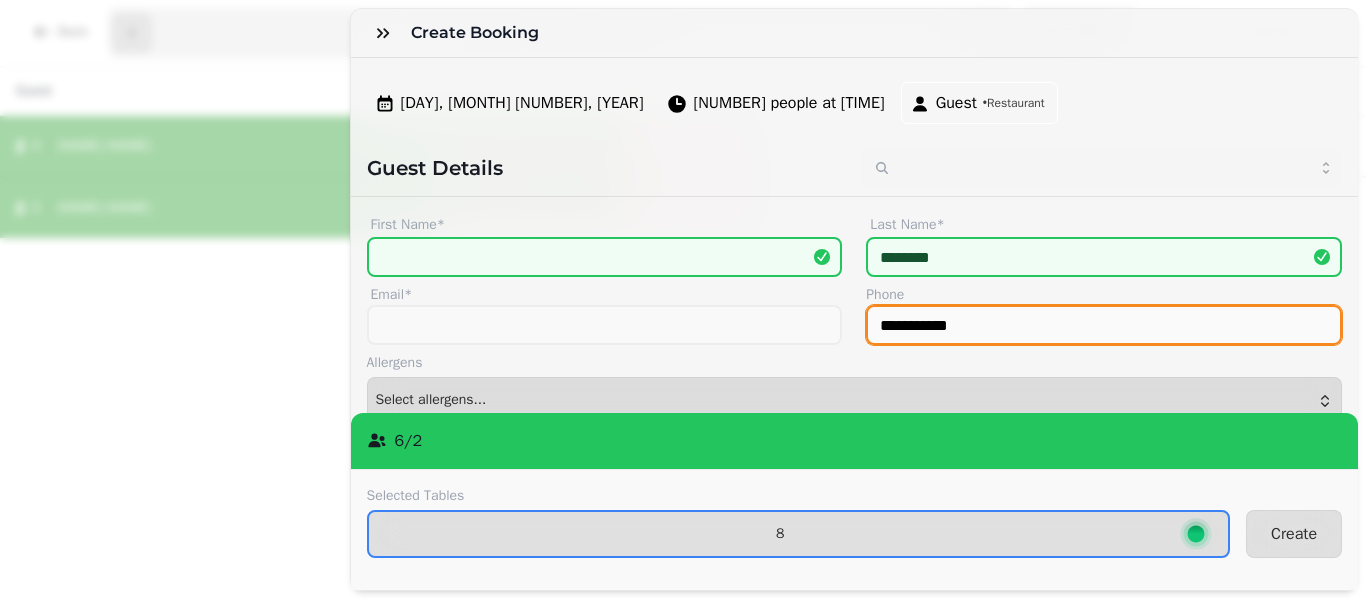 scroll, scrollTop: 246, scrollLeft: 0, axis: vertical 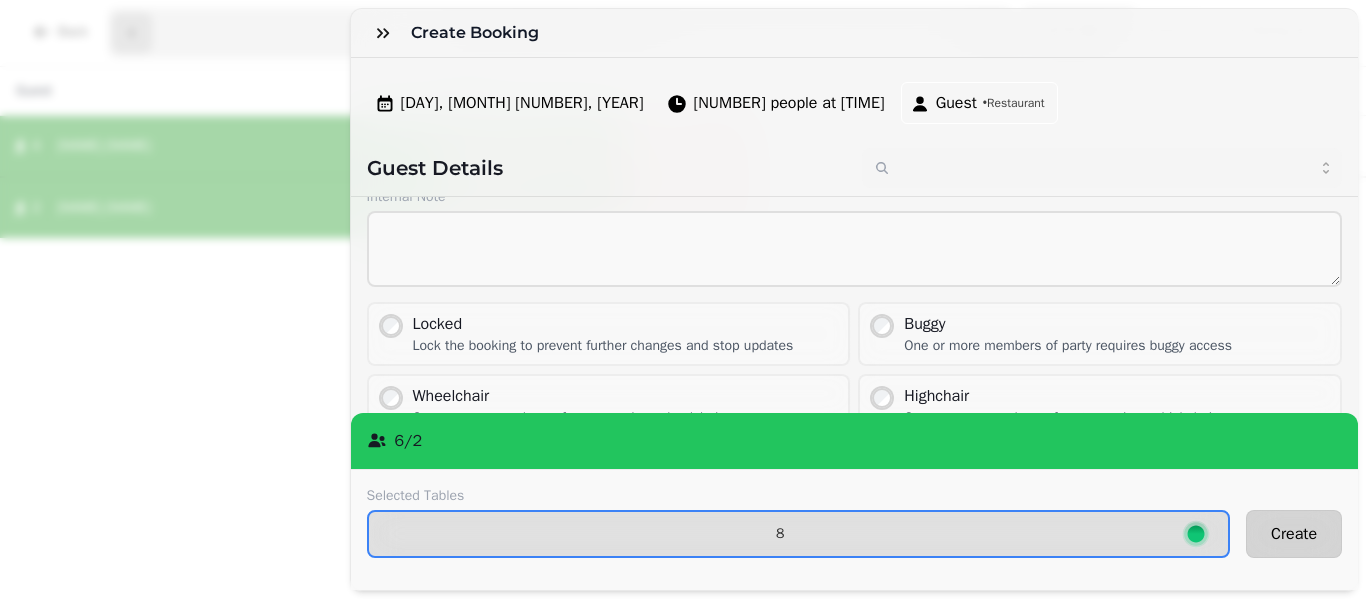 type on "**********" 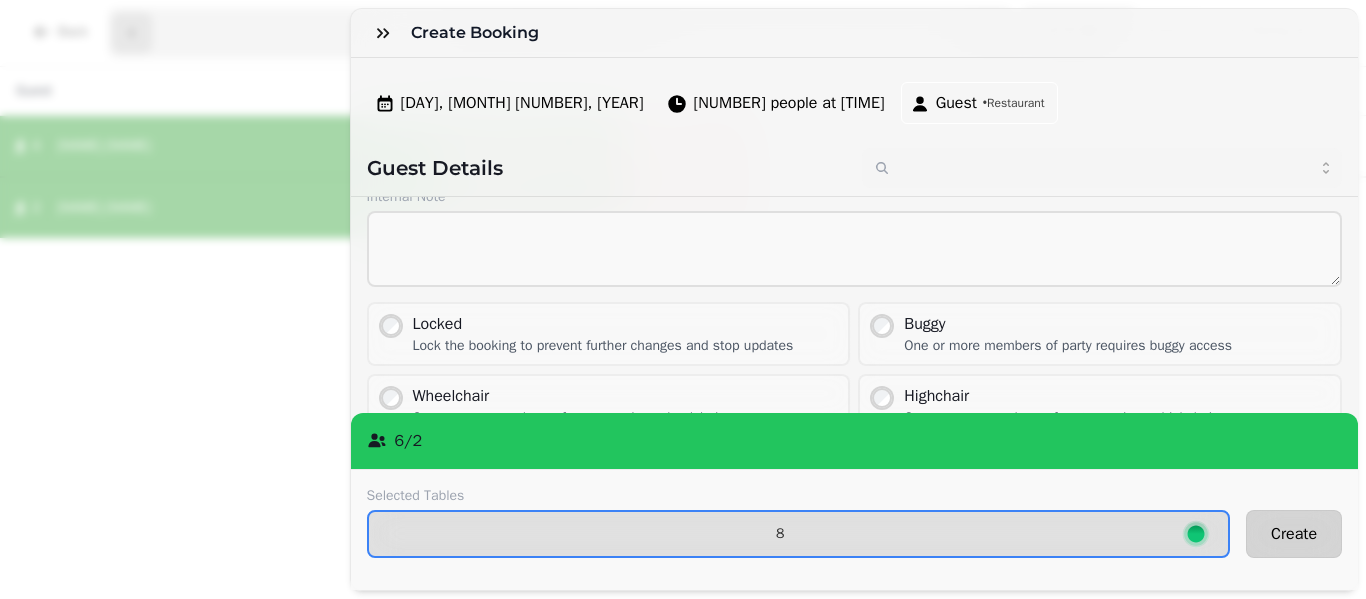 click on "Create" at bounding box center (1294, 534) 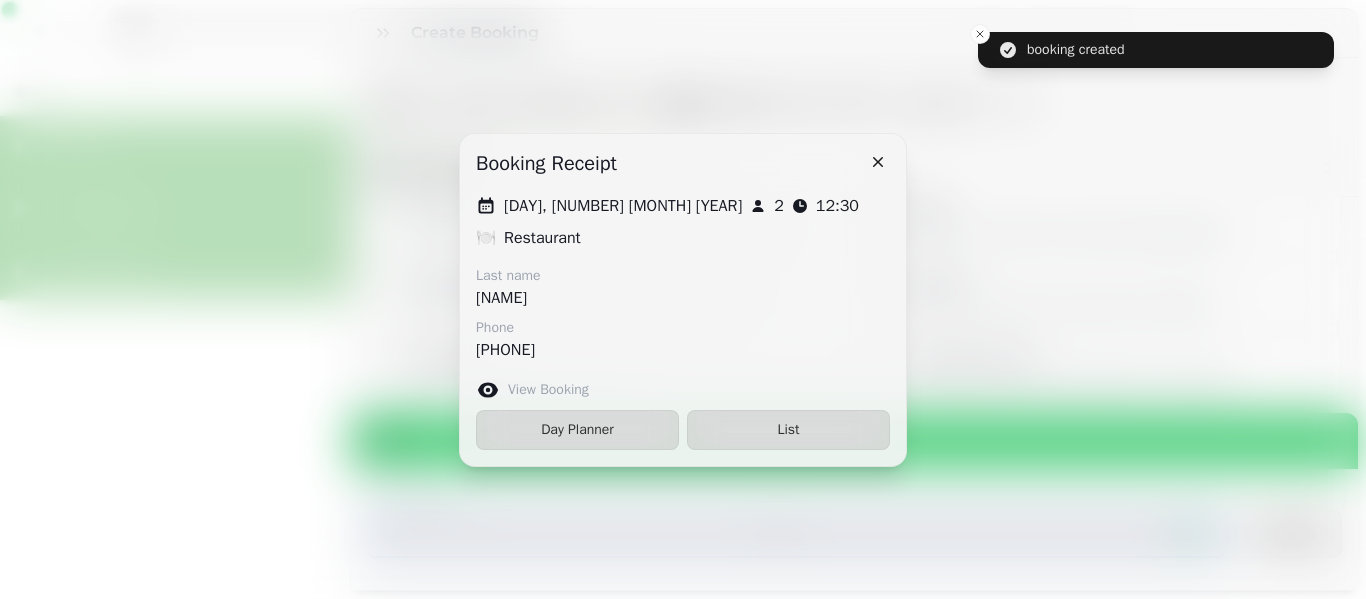scroll, scrollTop: 132, scrollLeft: 0, axis: vertical 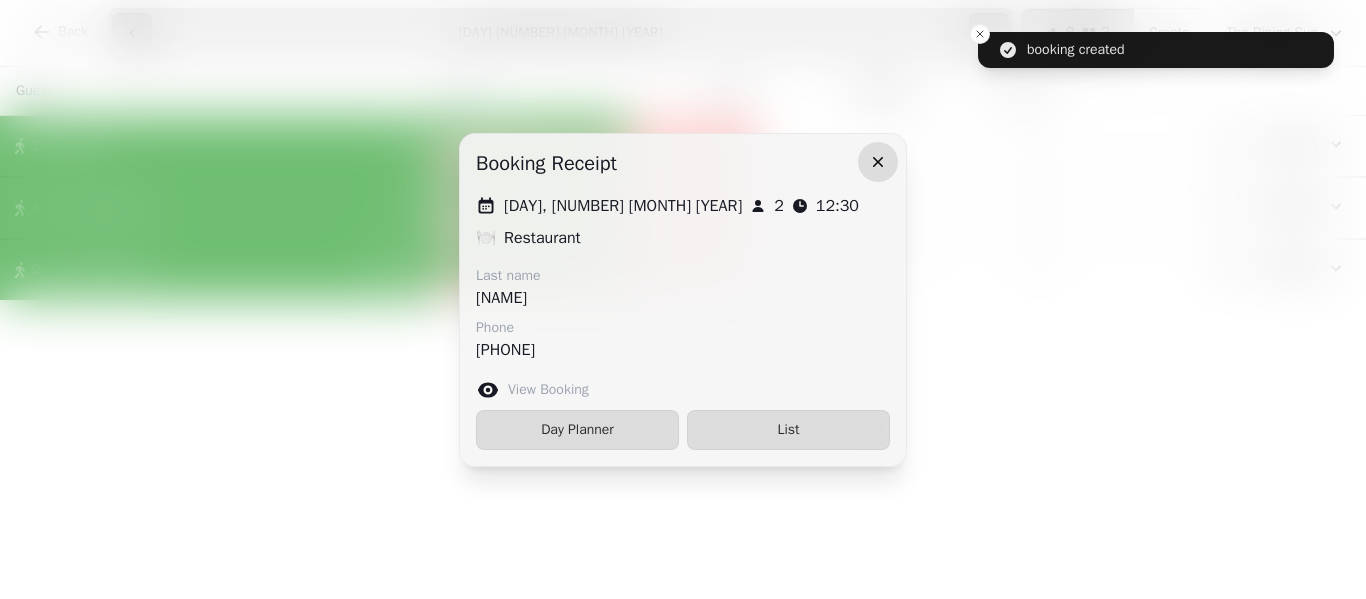 click 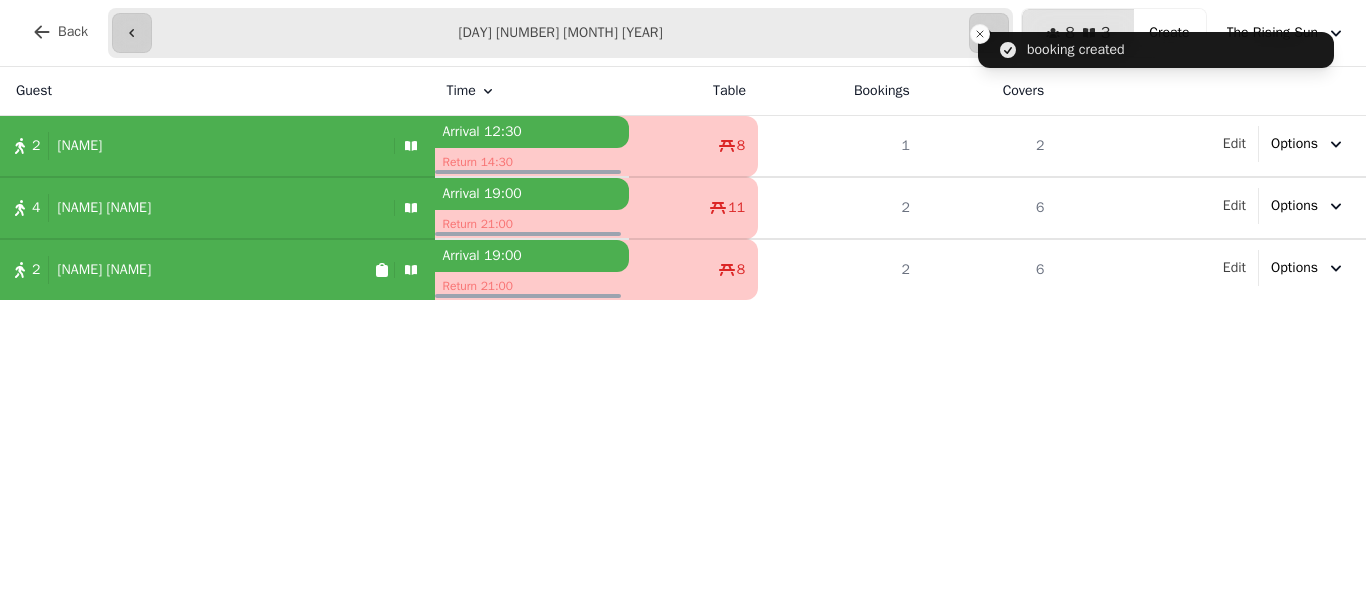click on "**********" at bounding box center (683, 33) 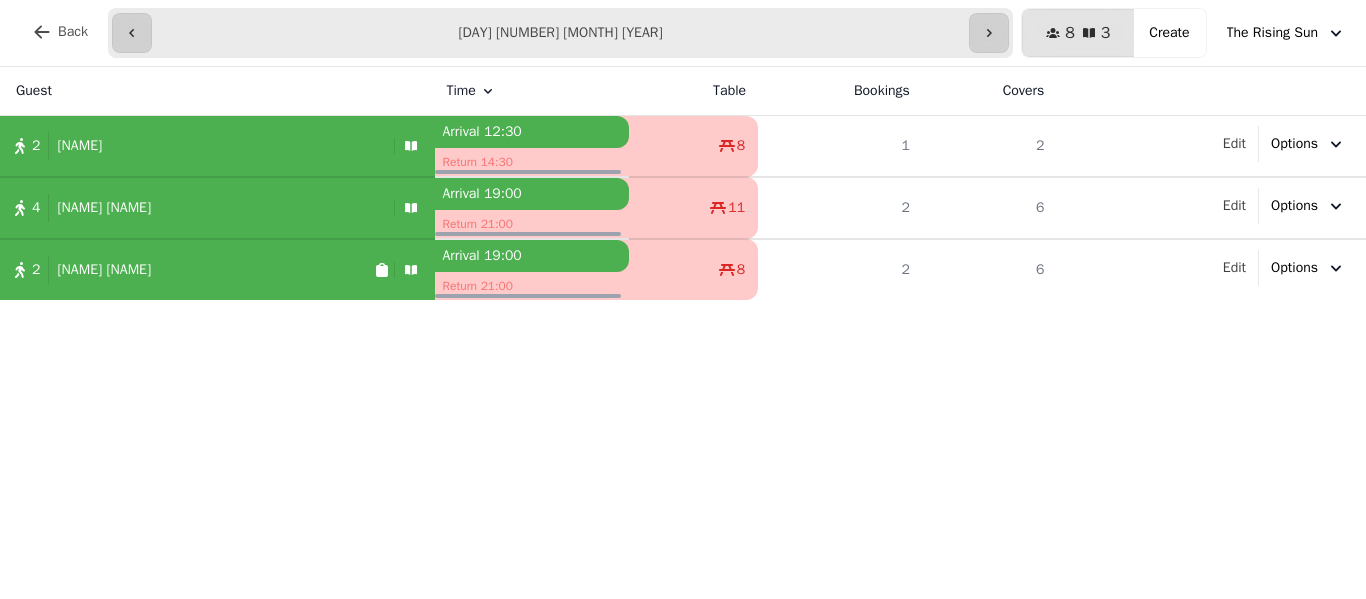 click on "**********" at bounding box center (560, 33) 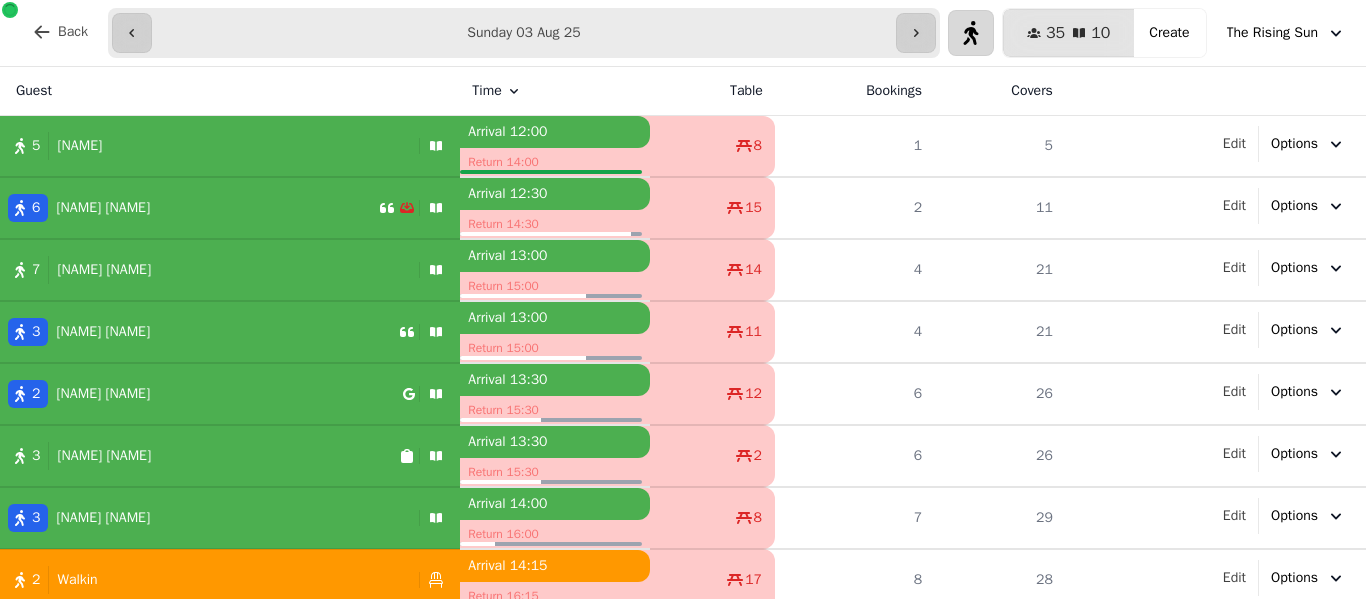 click 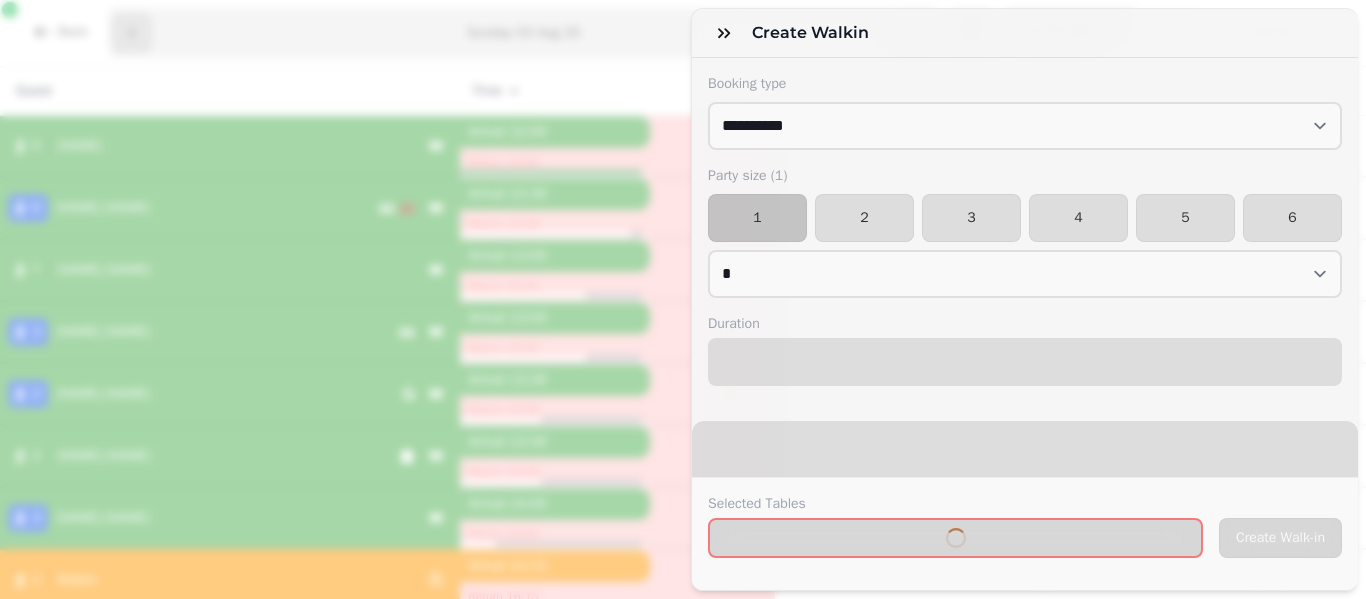 select on "****" 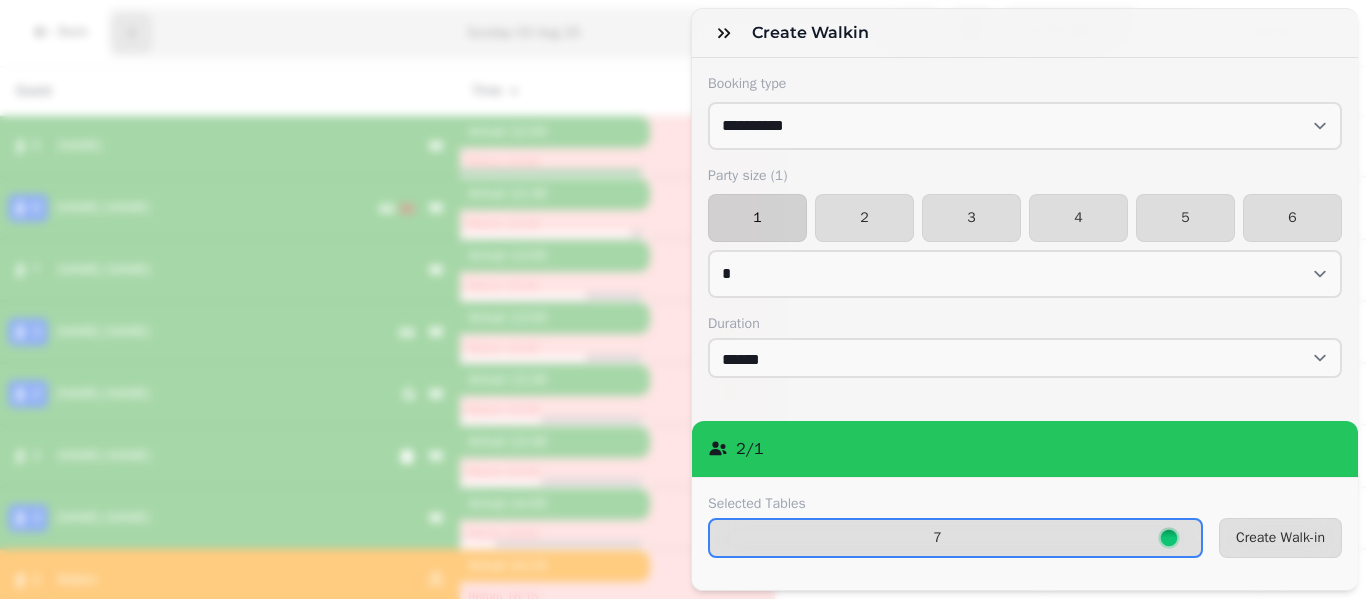 click on "1" at bounding box center (757, 218) 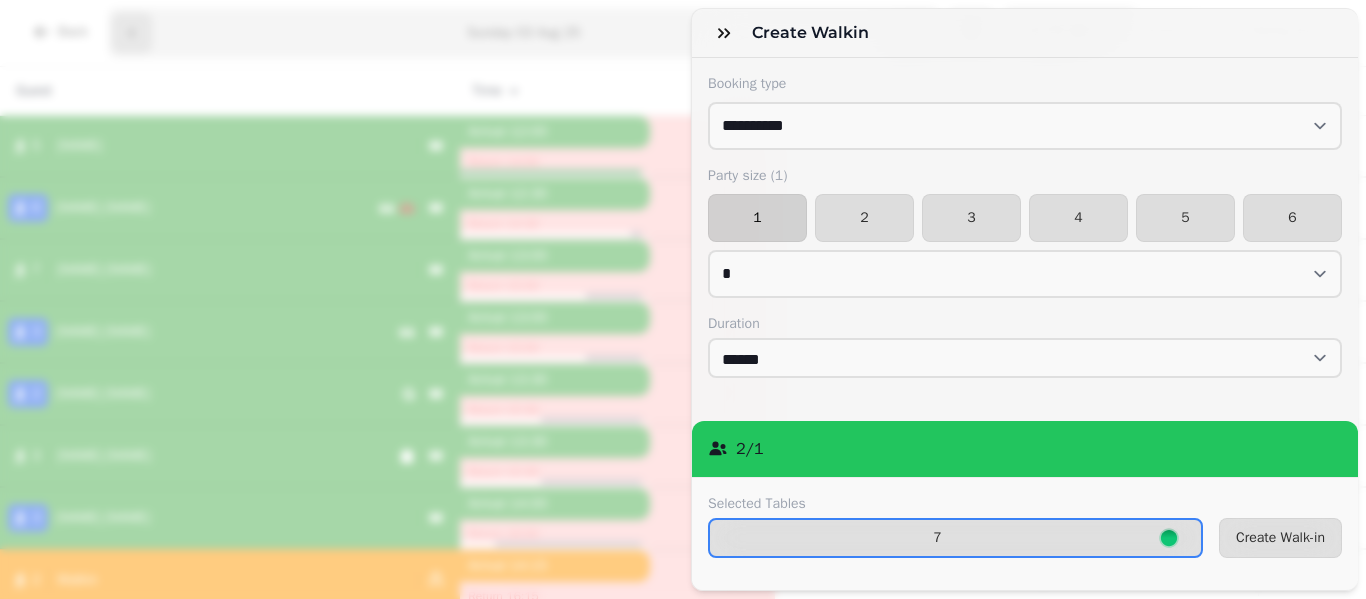 click on "1" at bounding box center (757, 218) 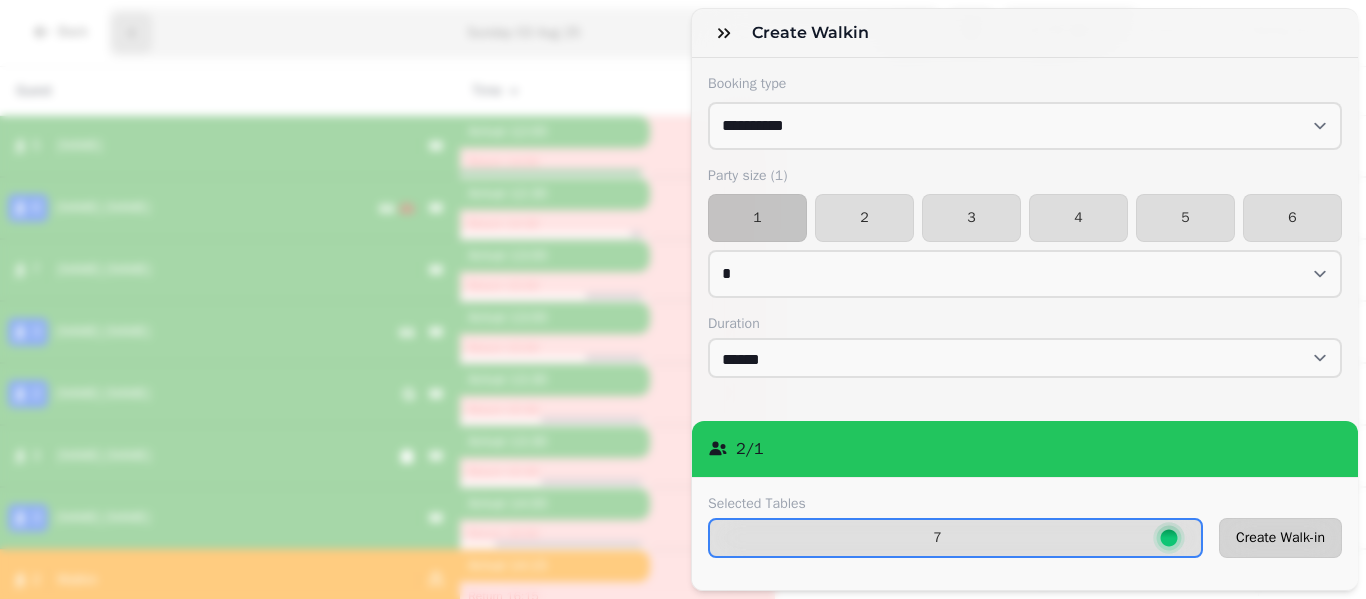 click on "Create Walk-in" at bounding box center (1280, 538) 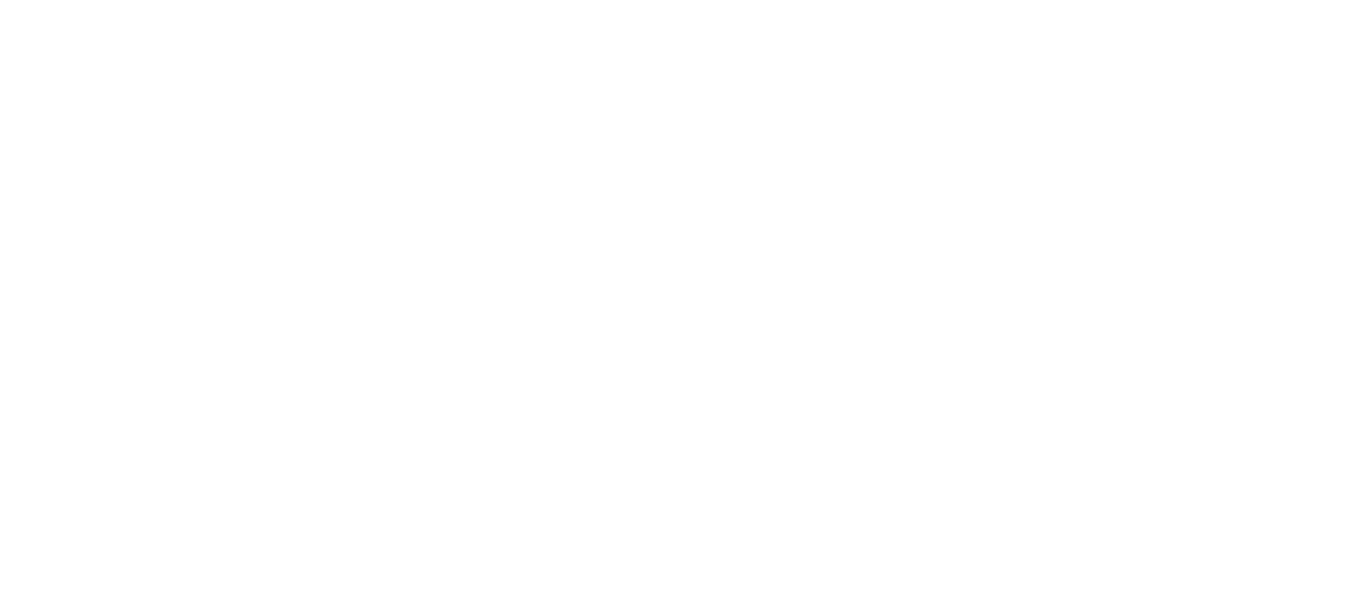 scroll, scrollTop: 0, scrollLeft: 0, axis: both 